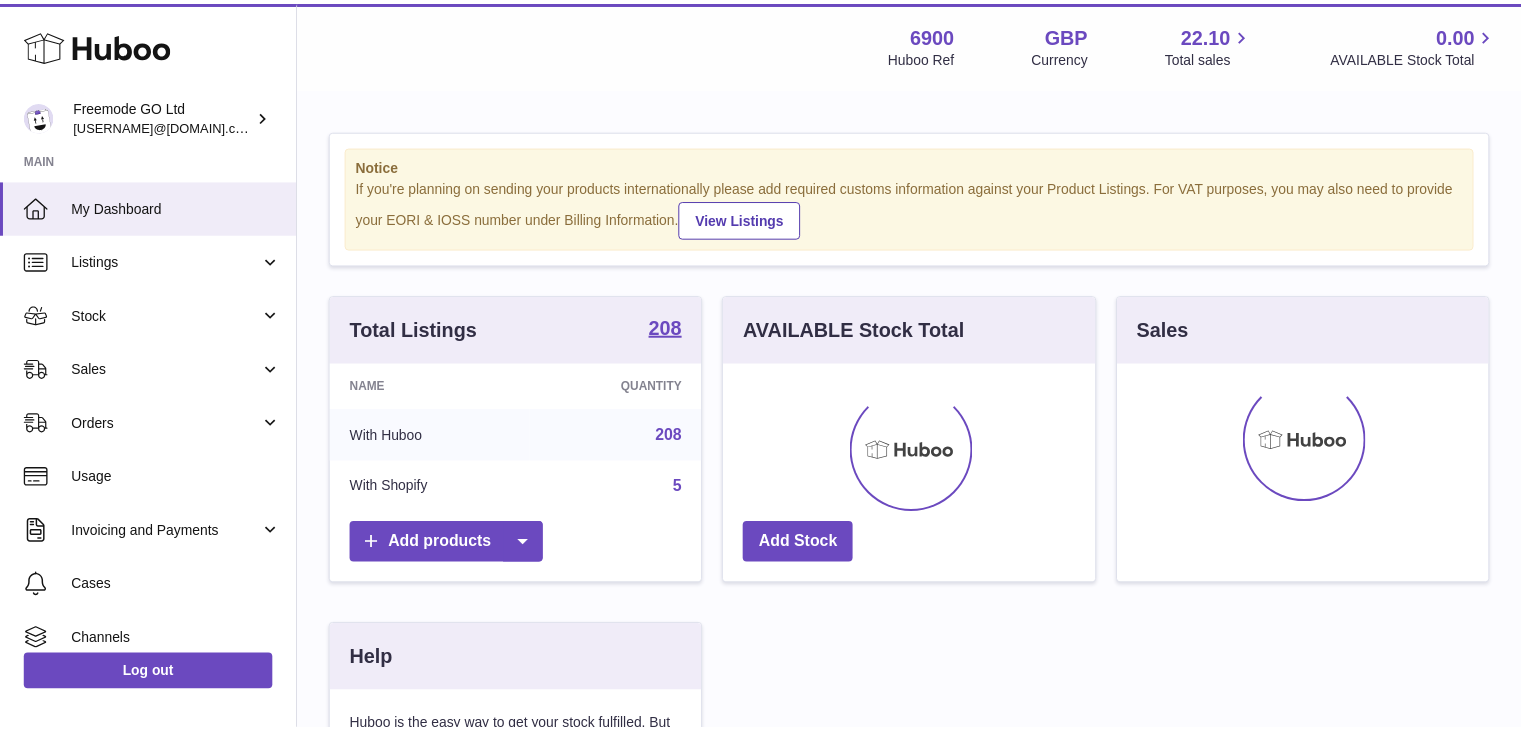 scroll, scrollTop: 0, scrollLeft: 0, axis: both 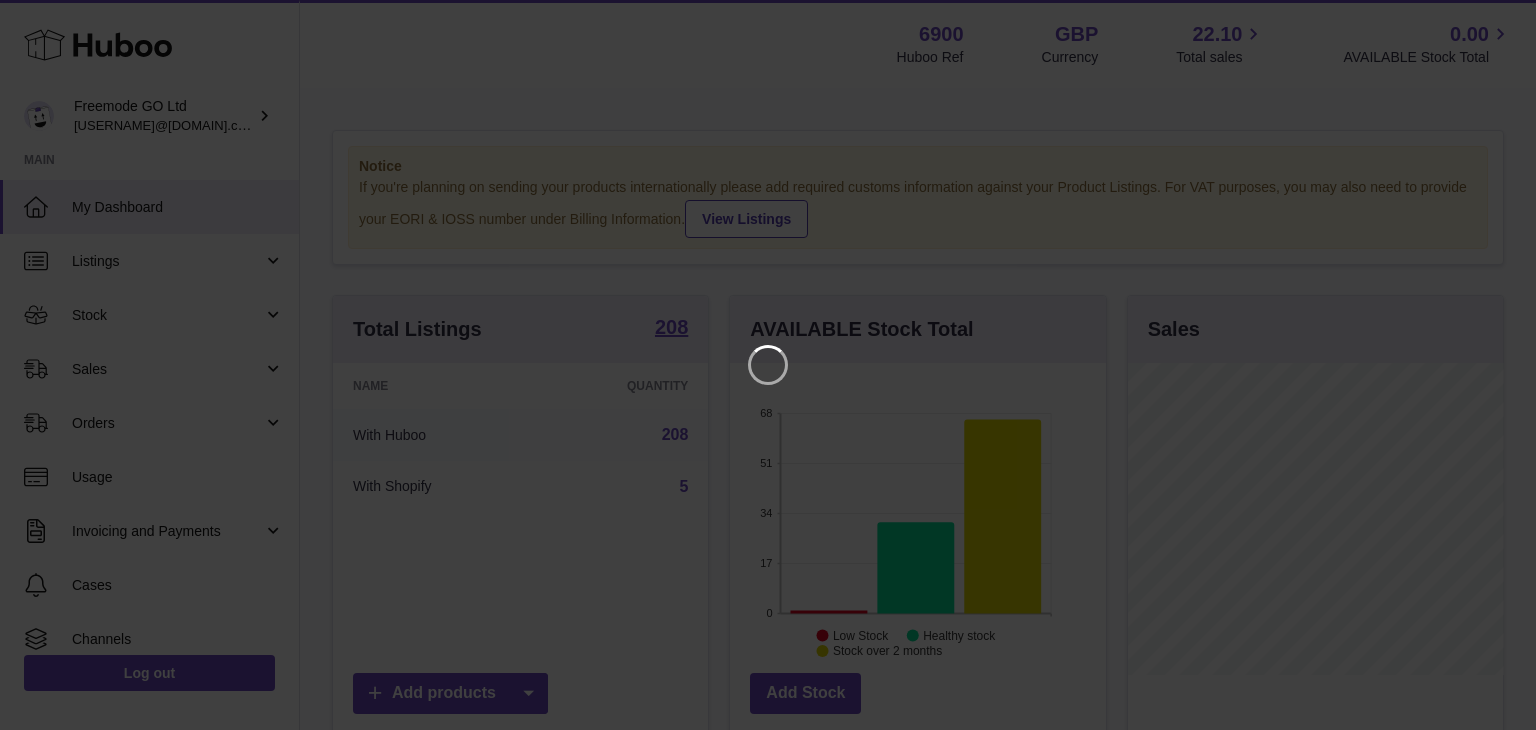 click at bounding box center (768, 365) 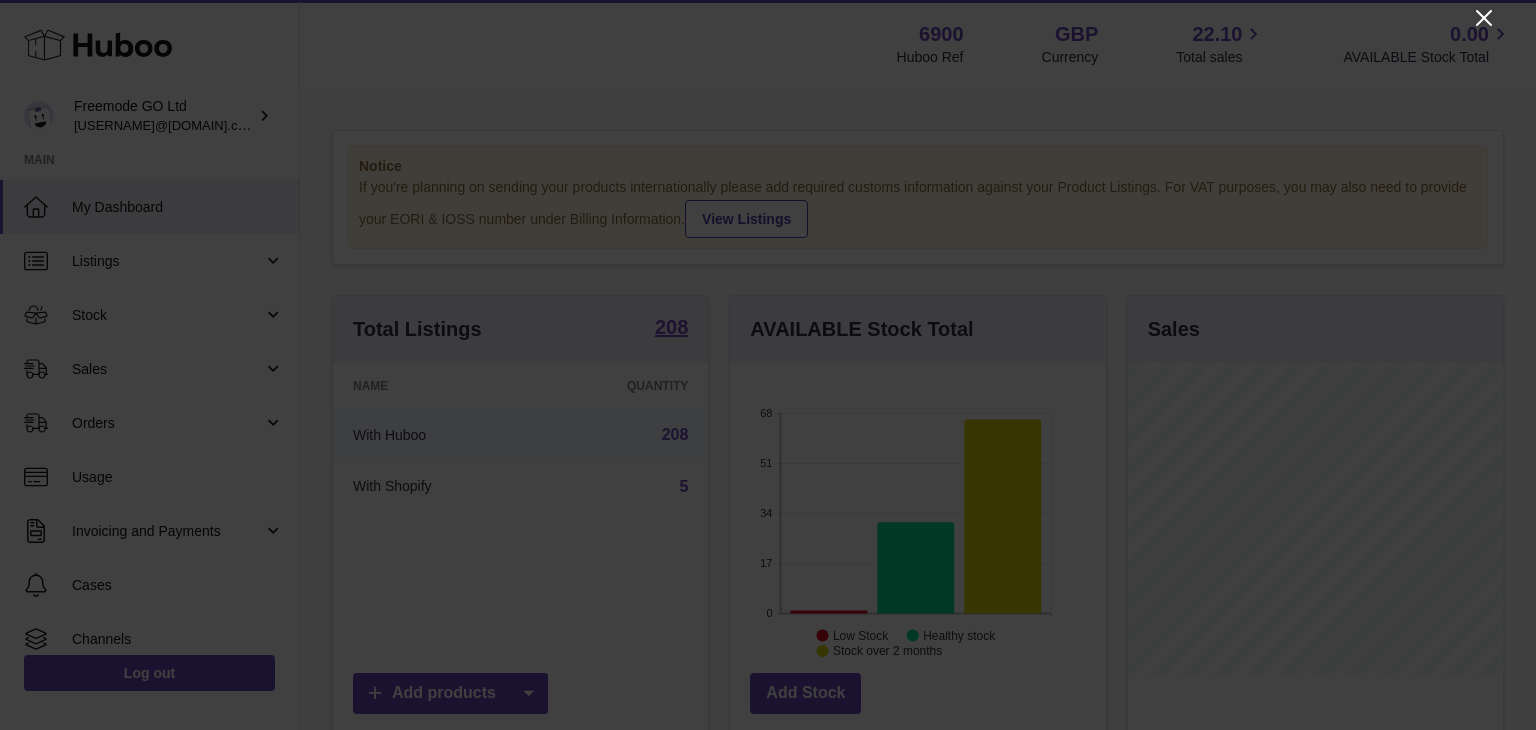 click 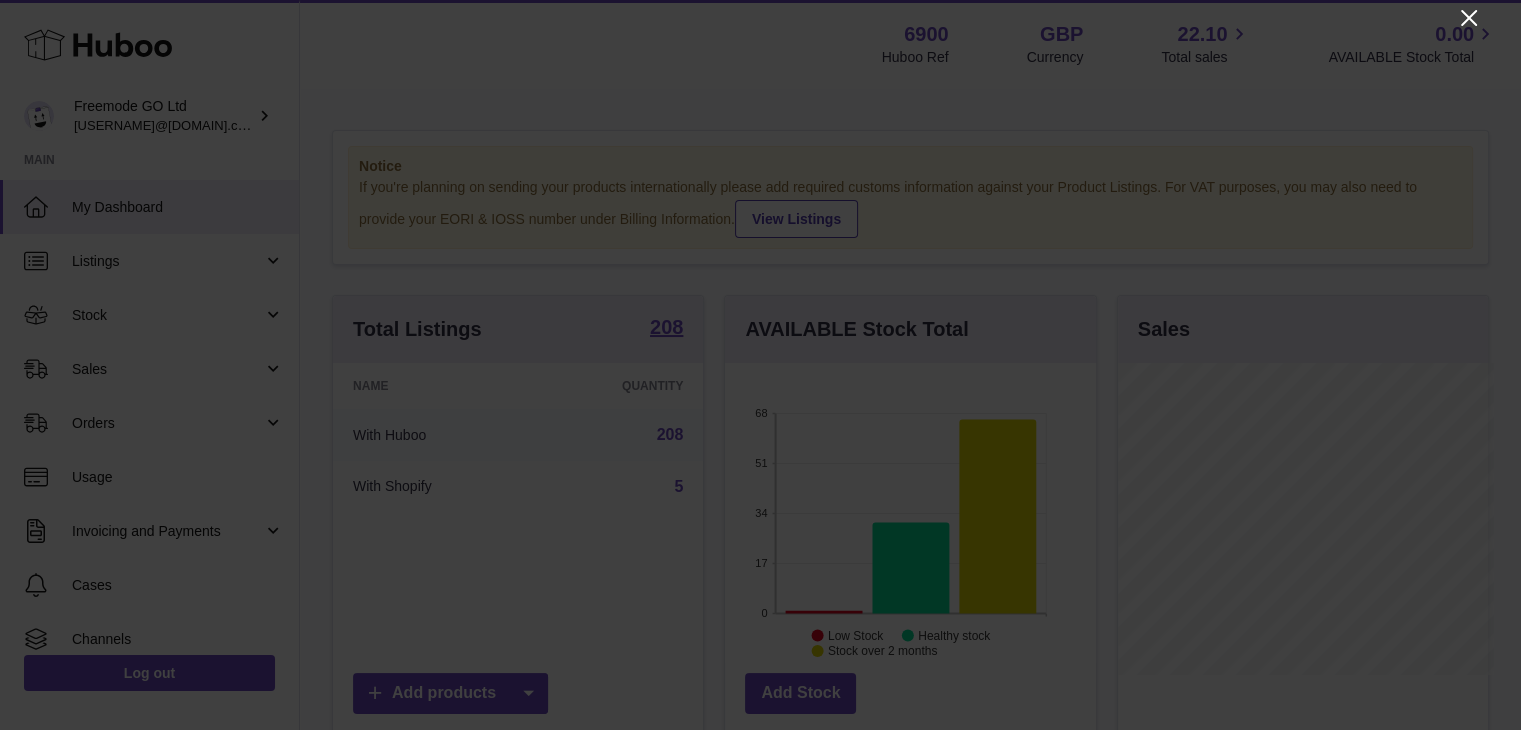 scroll, scrollTop: 312, scrollLeft: 371, axis: both 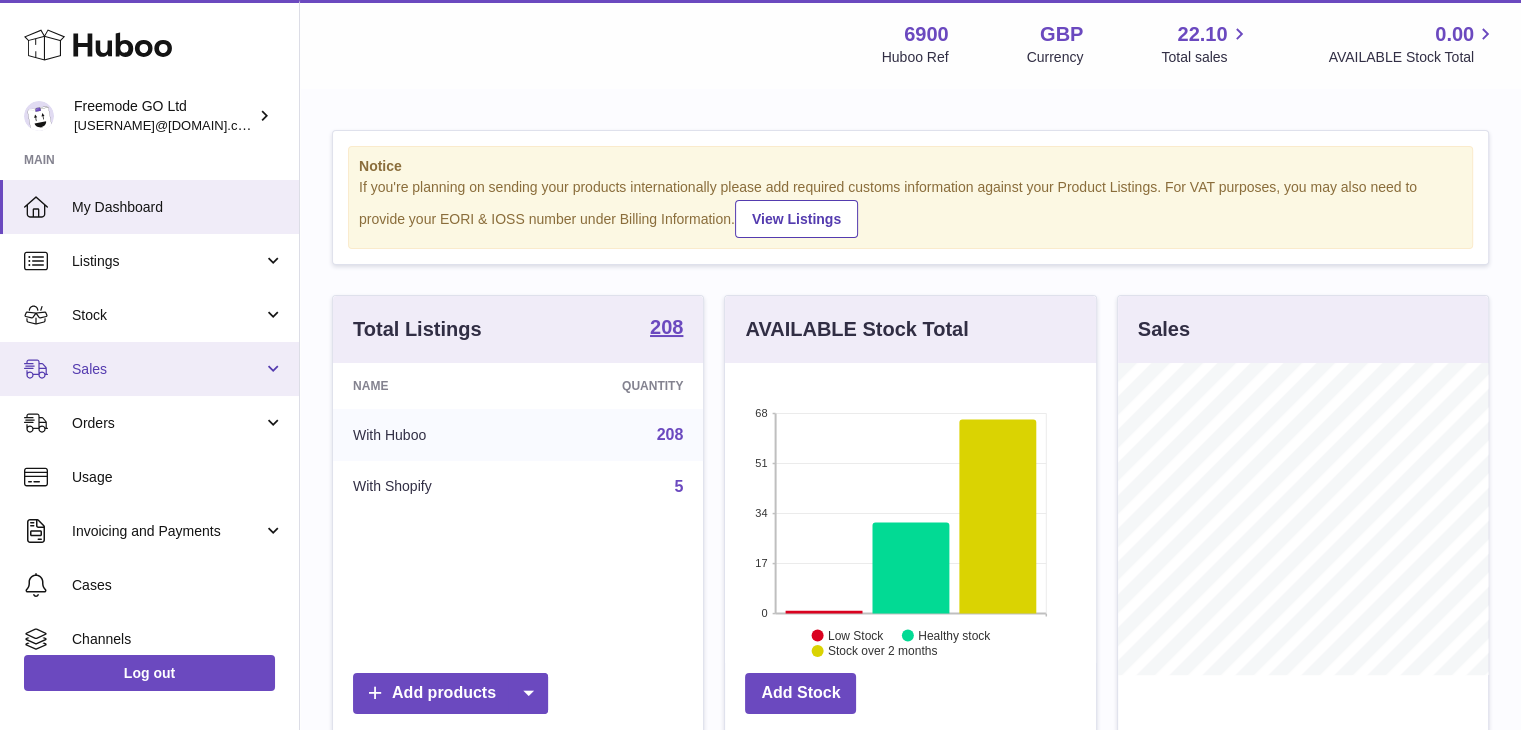 click on "Sales" at bounding box center (167, 369) 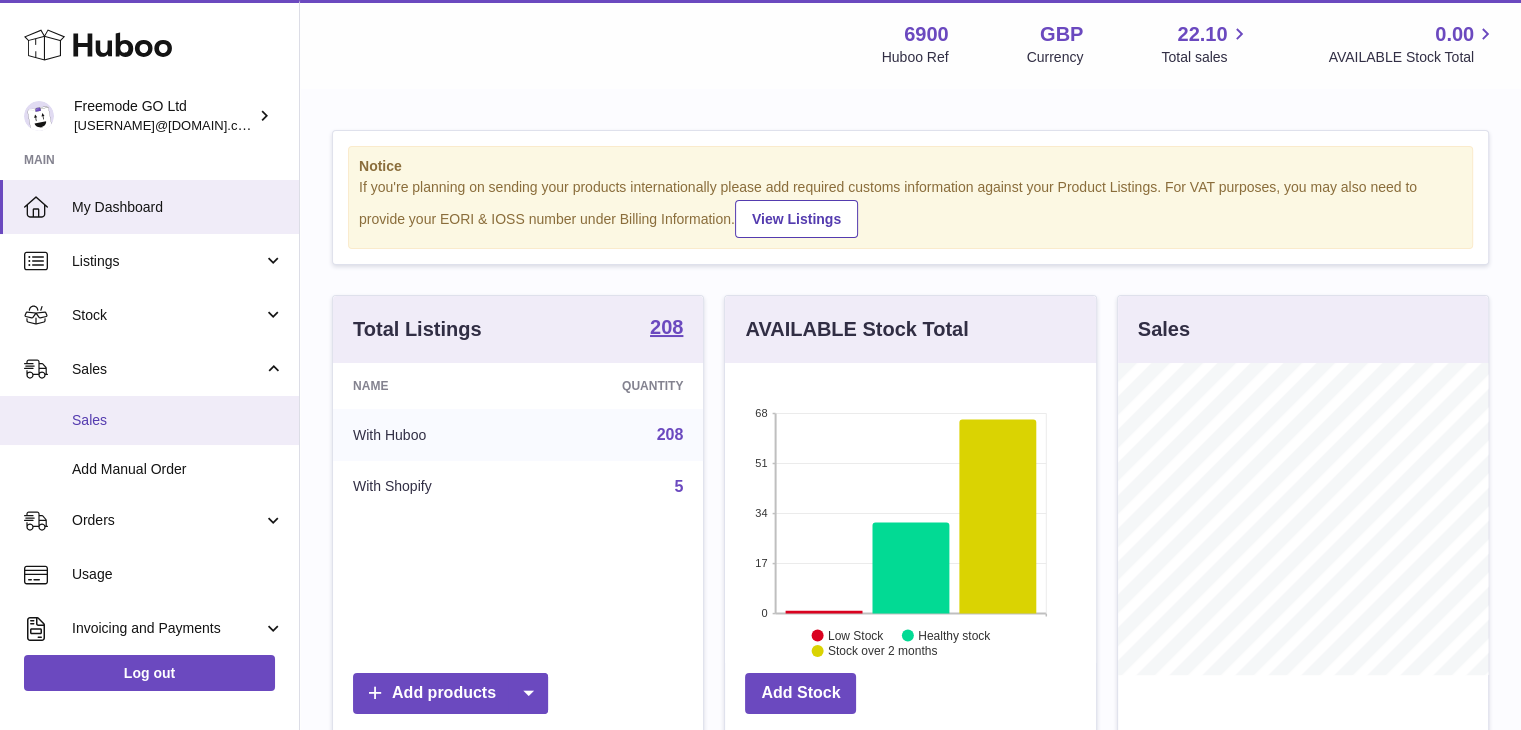 click on "Sales" at bounding box center [149, 420] 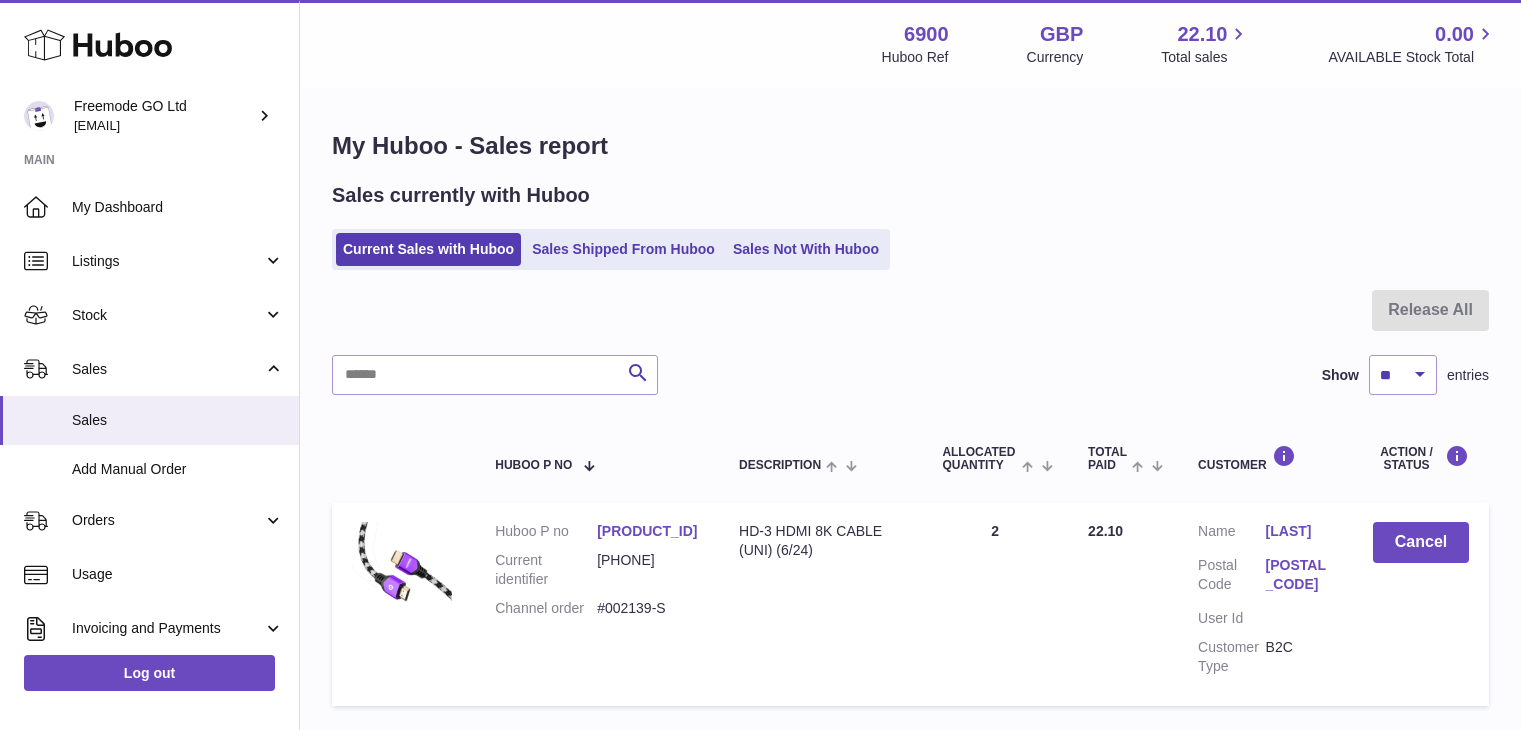 scroll, scrollTop: 0, scrollLeft: 0, axis: both 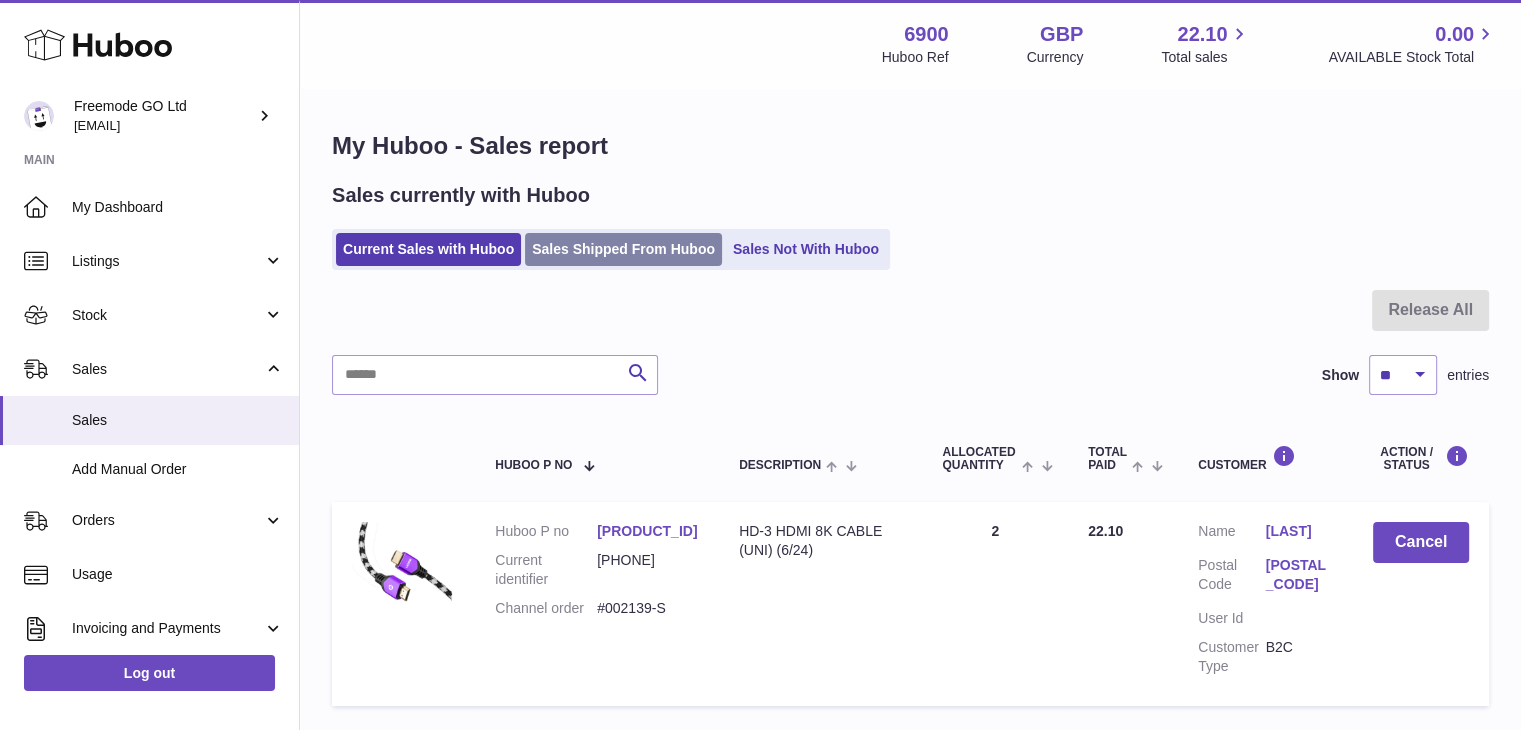 click on "Sales Shipped From Huboo" at bounding box center [623, 249] 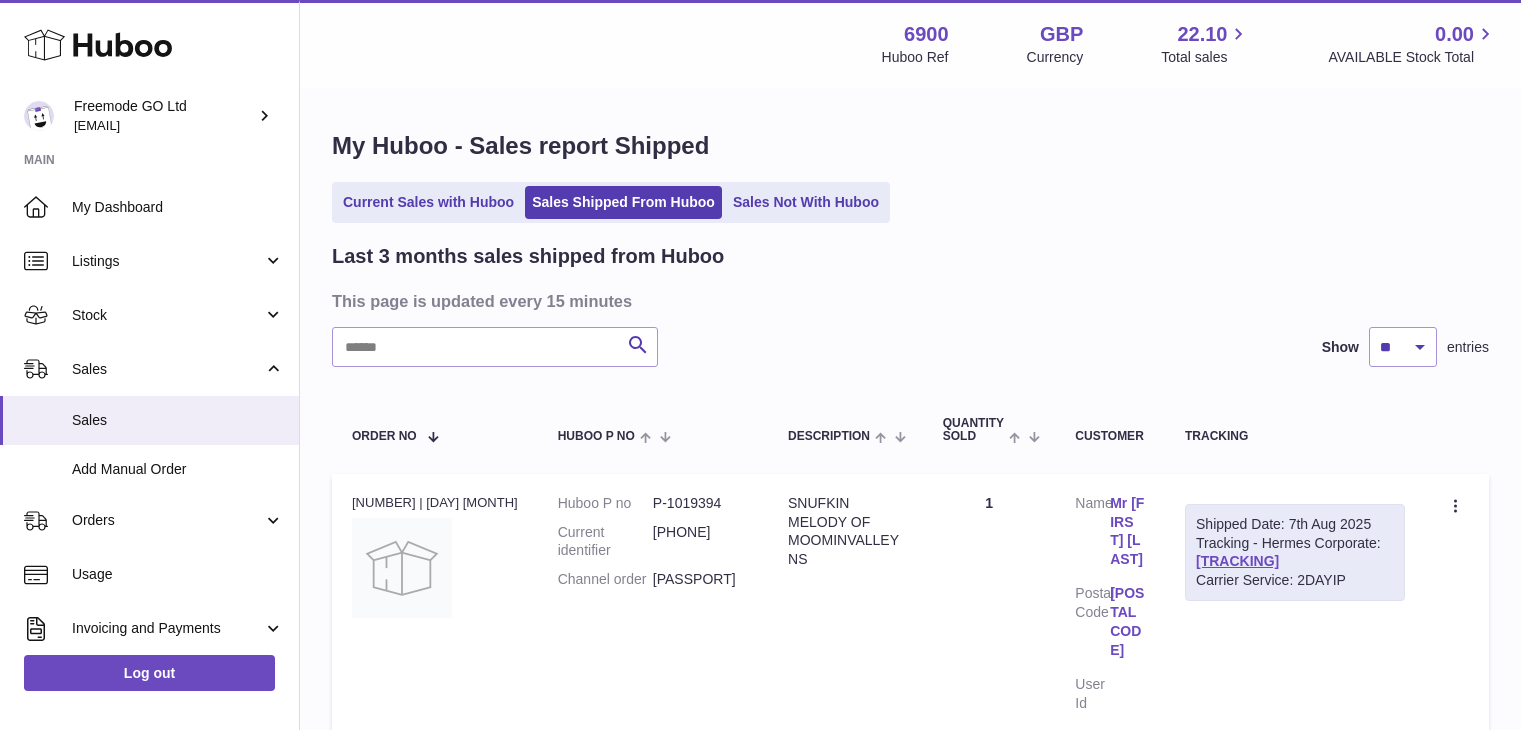 scroll, scrollTop: 0, scrollLeft: 0, axis: both 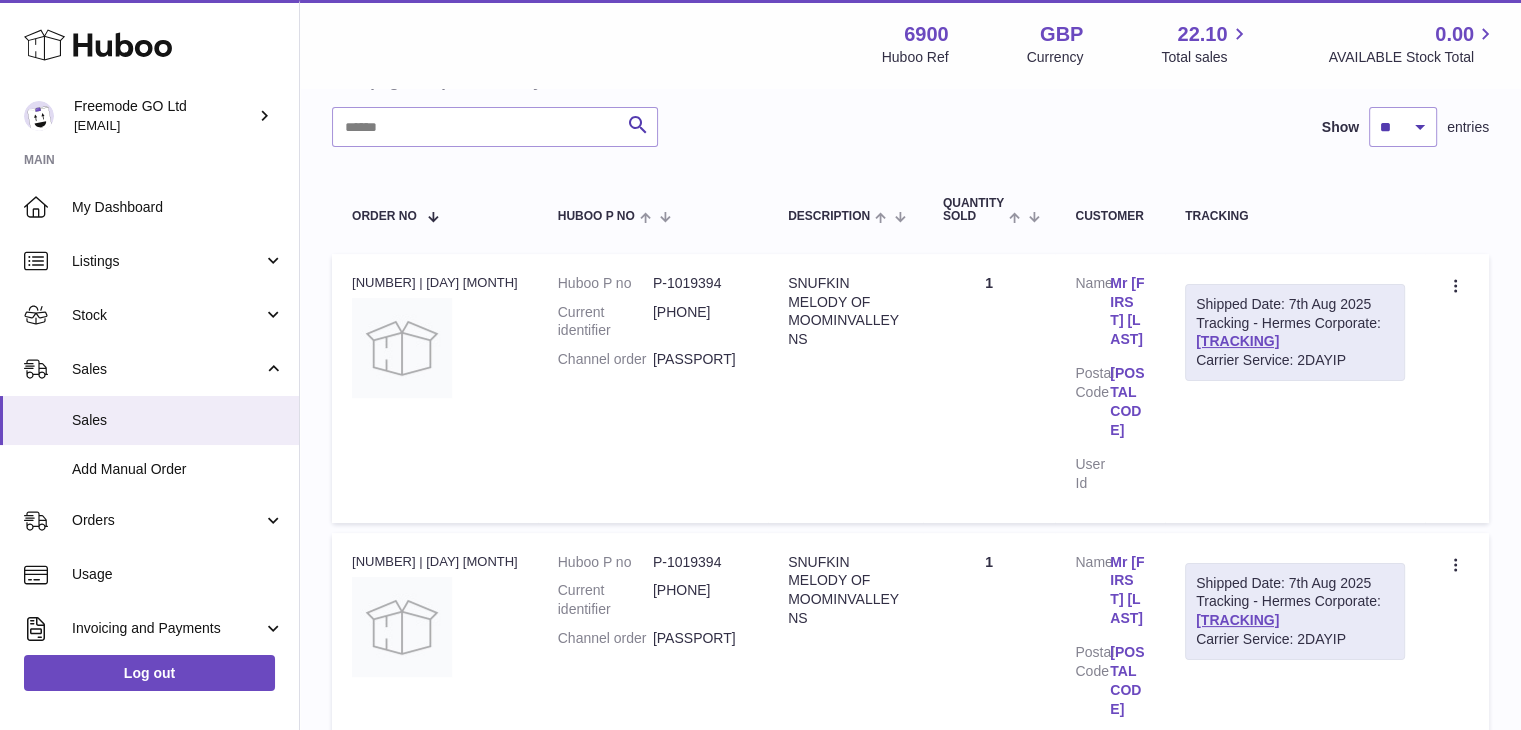 drag, startPoint x: 1404, startPoint y: 372, endPoint x: 1252, endPoint y: 380, distance: 152.21039 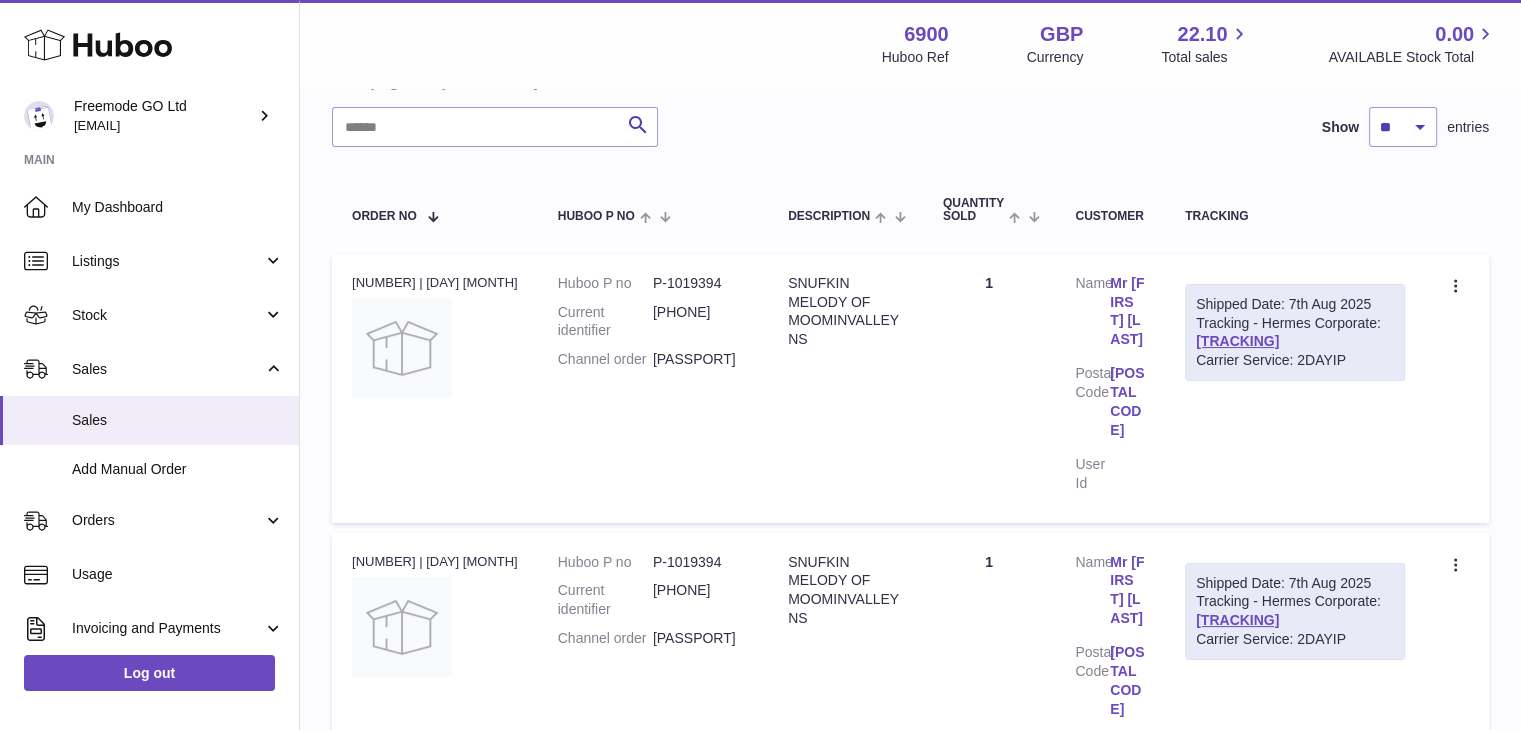 click on "Shipped Date: 7th Aug 2025
Tracking - Hermes Corporate:
H01HYA0051073615
Carrier Service: 2DAYIP" at bounding box center [1295, 388] 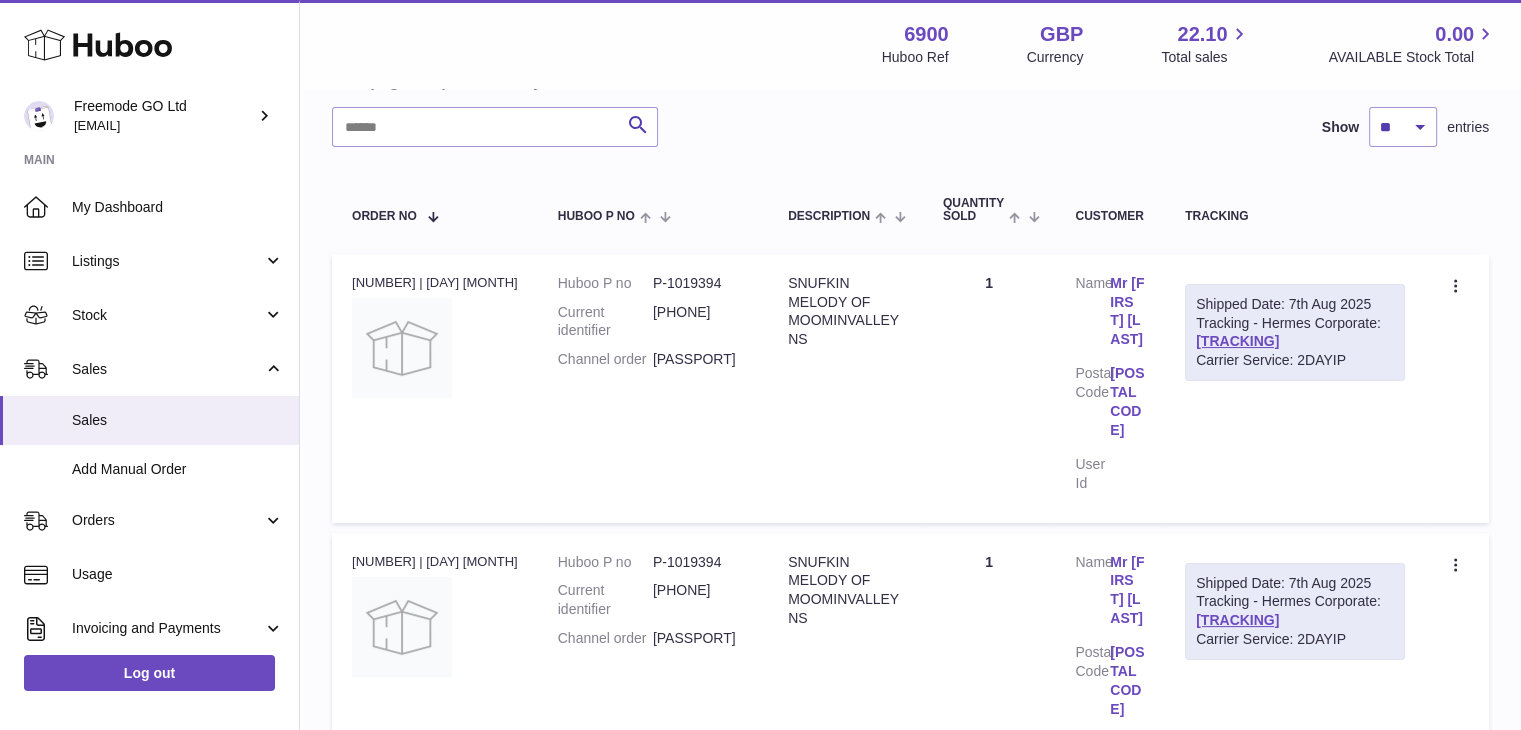 drag, startPoint x: 1402, startPoint y: 605, endPoint x: 1252, endPoint y: 603, distance: 150.01334 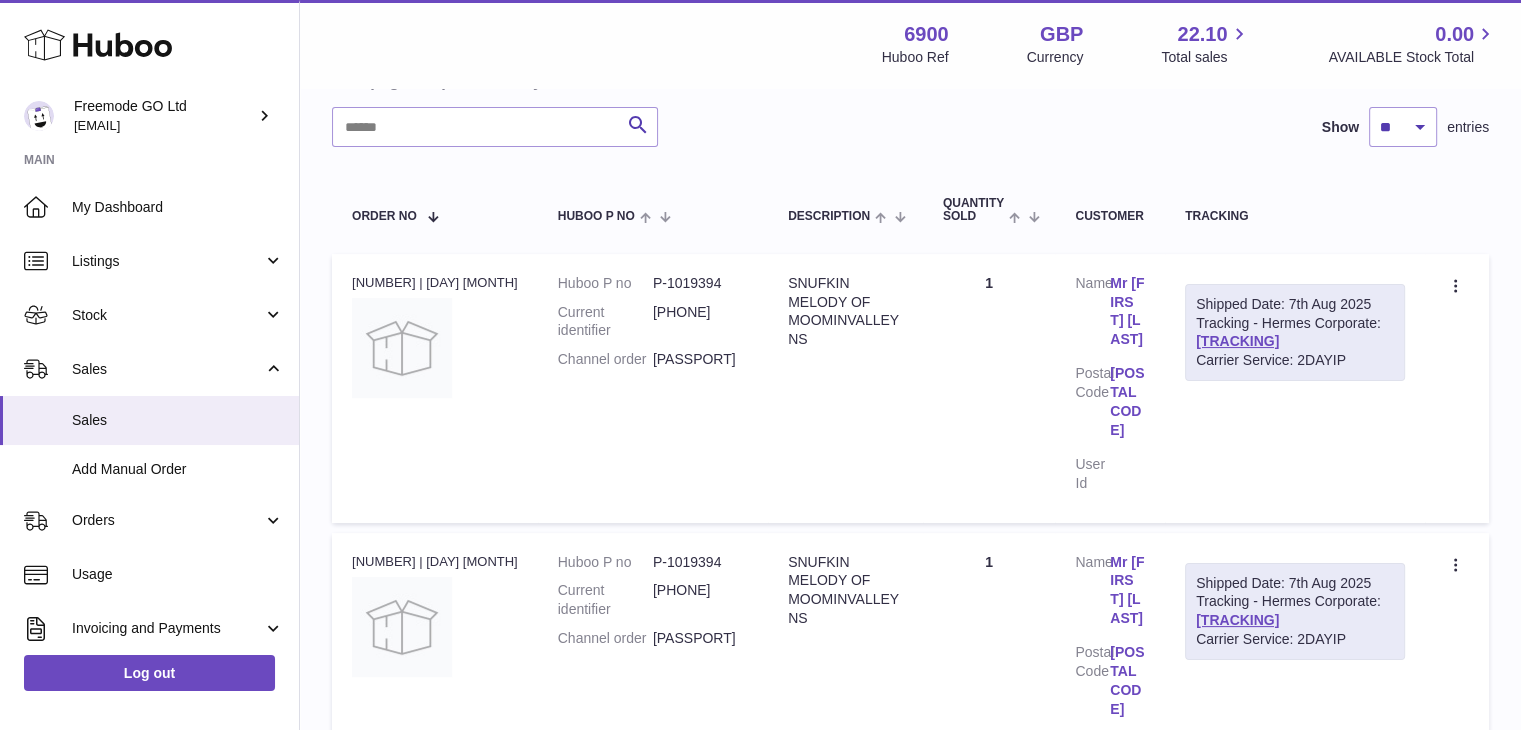 click on "Shipped Date: 7th Aug 2025
Tracking - Hermes Corporate:
H01HYA0051073401
Carrier Service: 2DAYIP" at bounding box center [1295, 612] 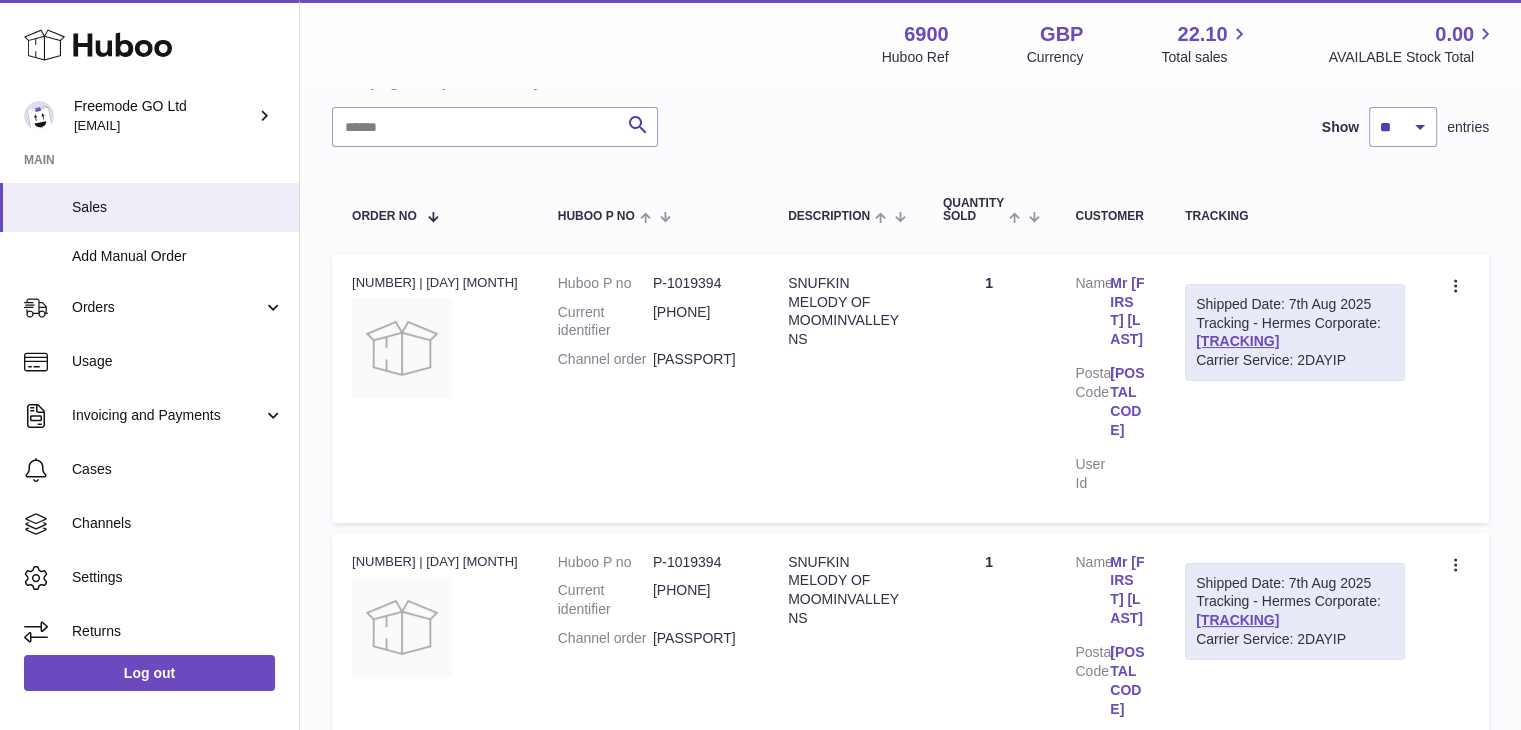 scroll, scrollTop: 216, scrollLeft: 0, axis: vertical 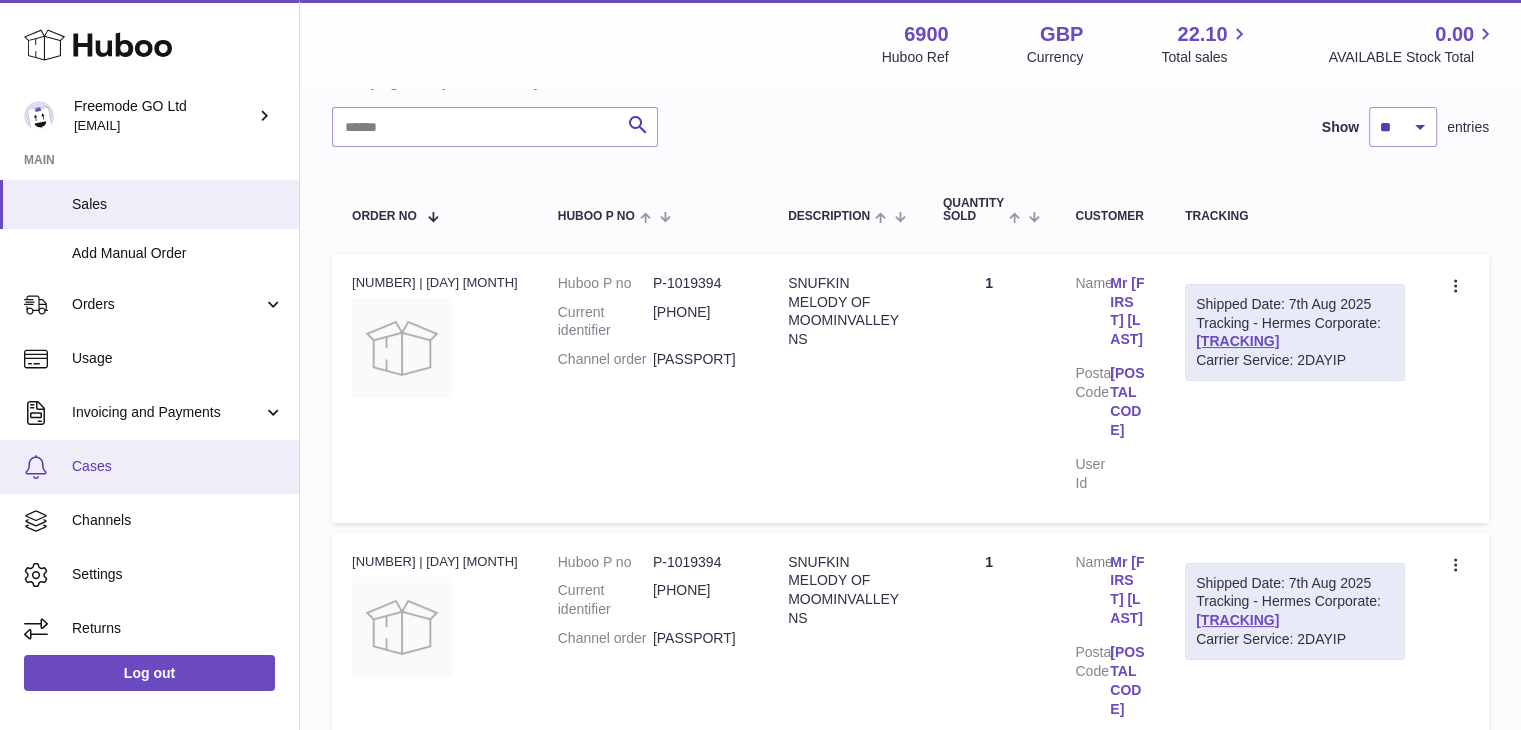 click on "Cases" at bounding box center (178, 466) 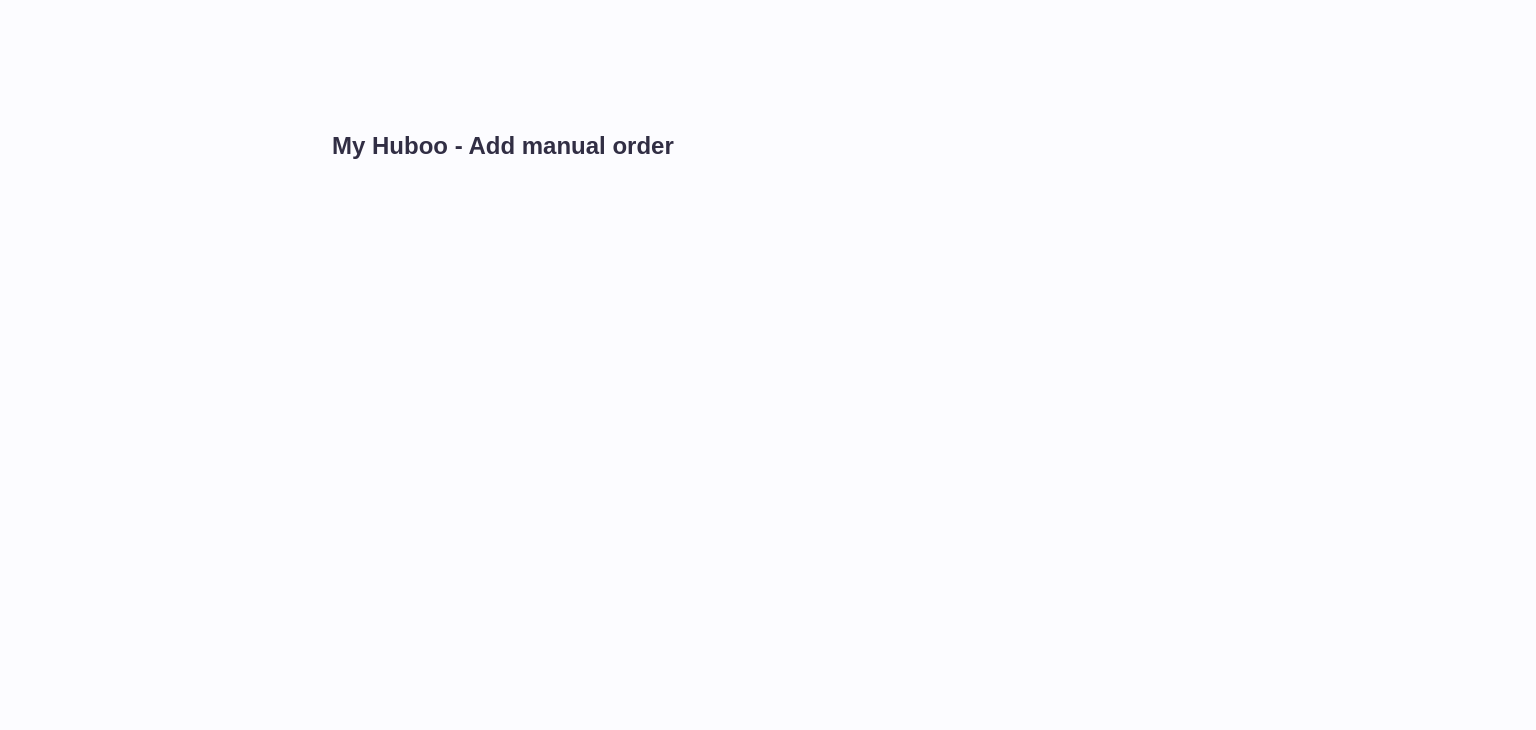 scroll, scrollTop: 0, scrollLeft: 0, axis: both 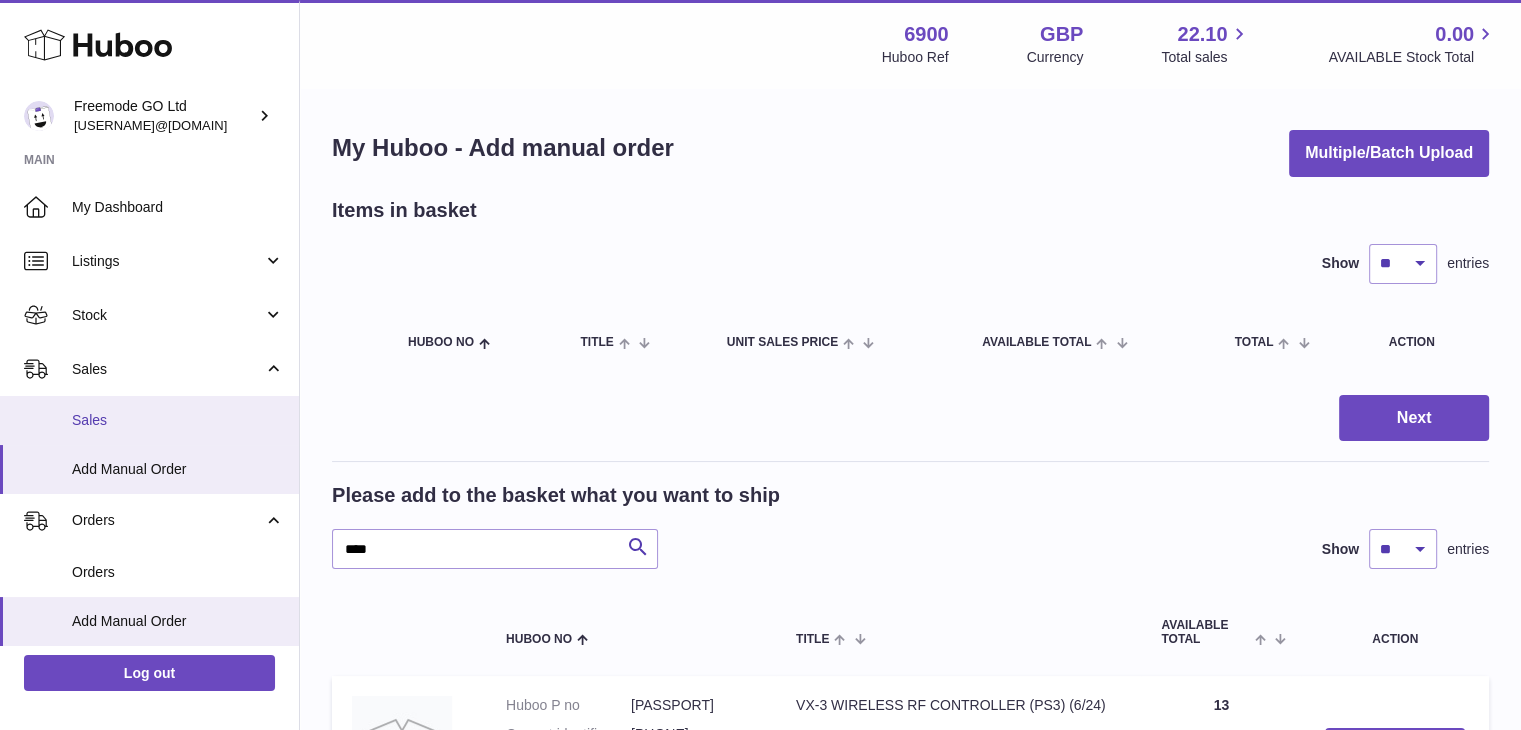 click on "Sales" at bounding box center (149, 420) 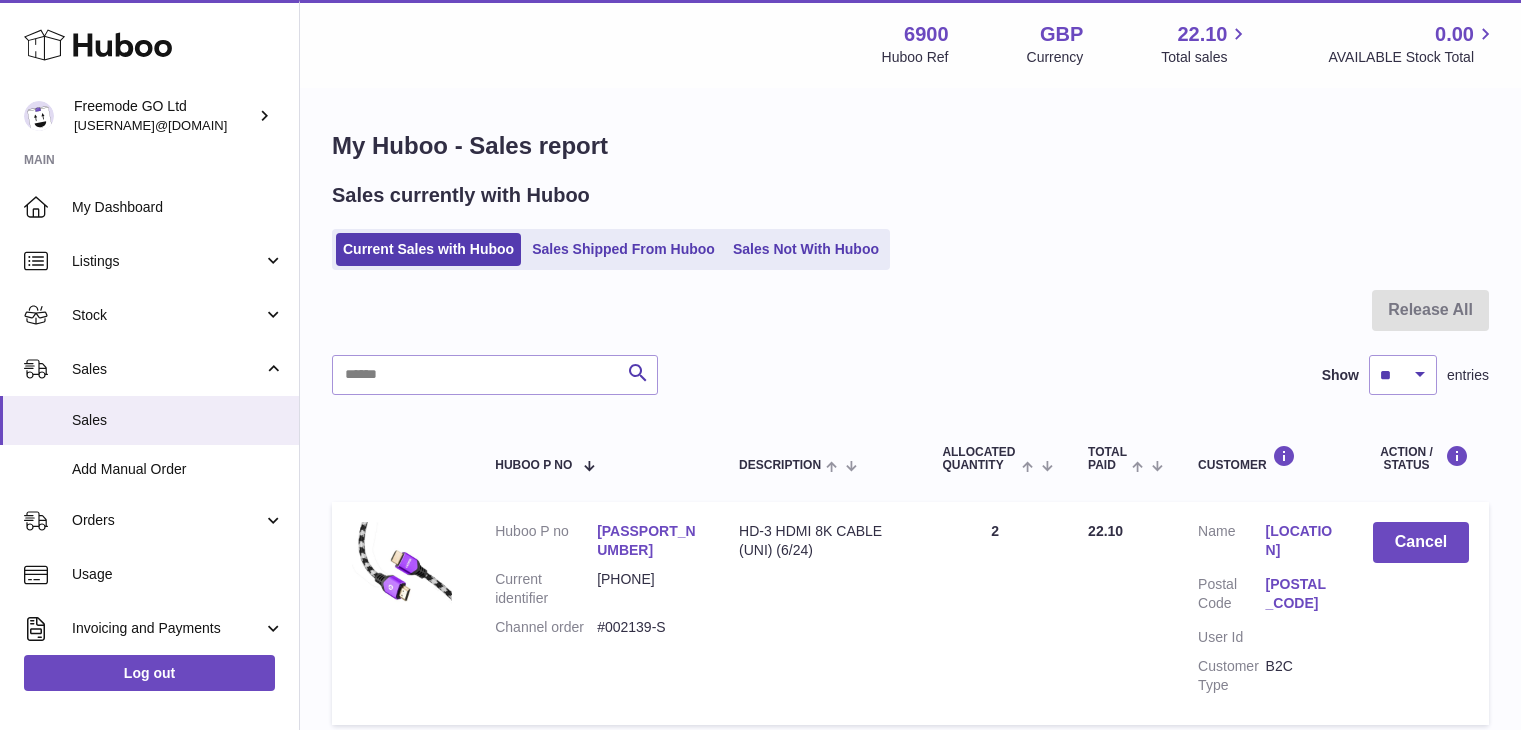 scroll, scrollTop: 0, scrollLeft: 0, axis: both 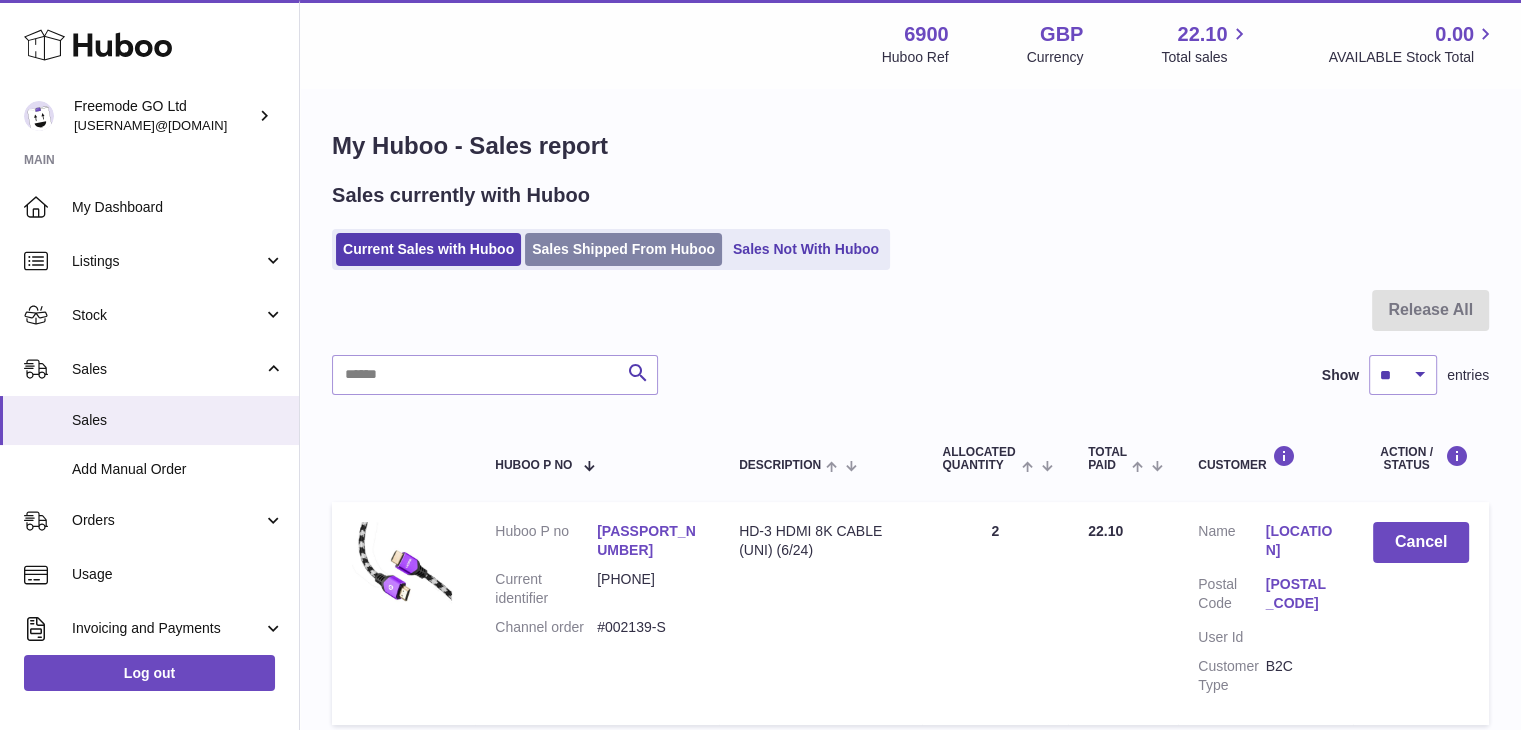 click on "Sales Shipped From Huboo" at bounding box center (623, 249) 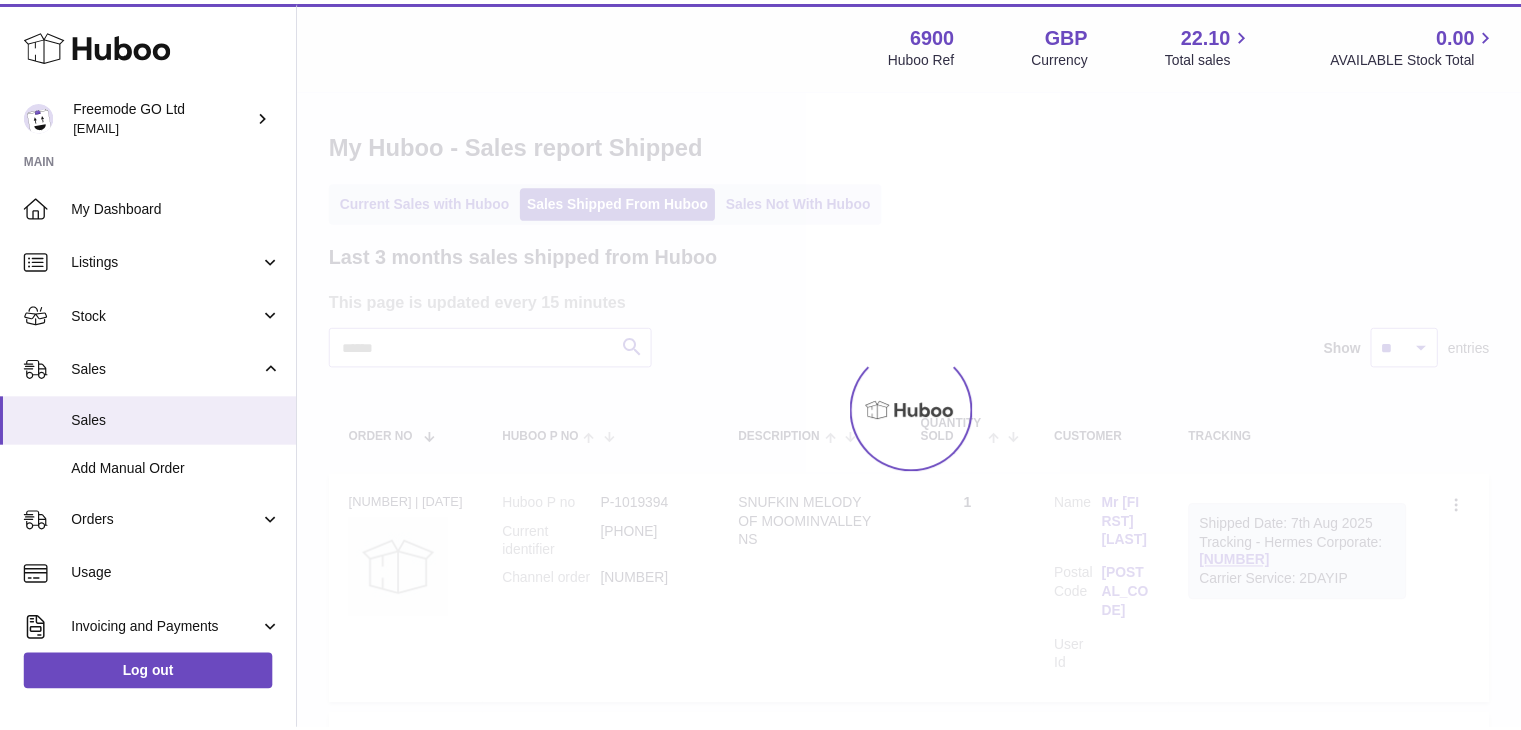 scroll, scrollTop: 0, scrollLeft: 0, axis: both 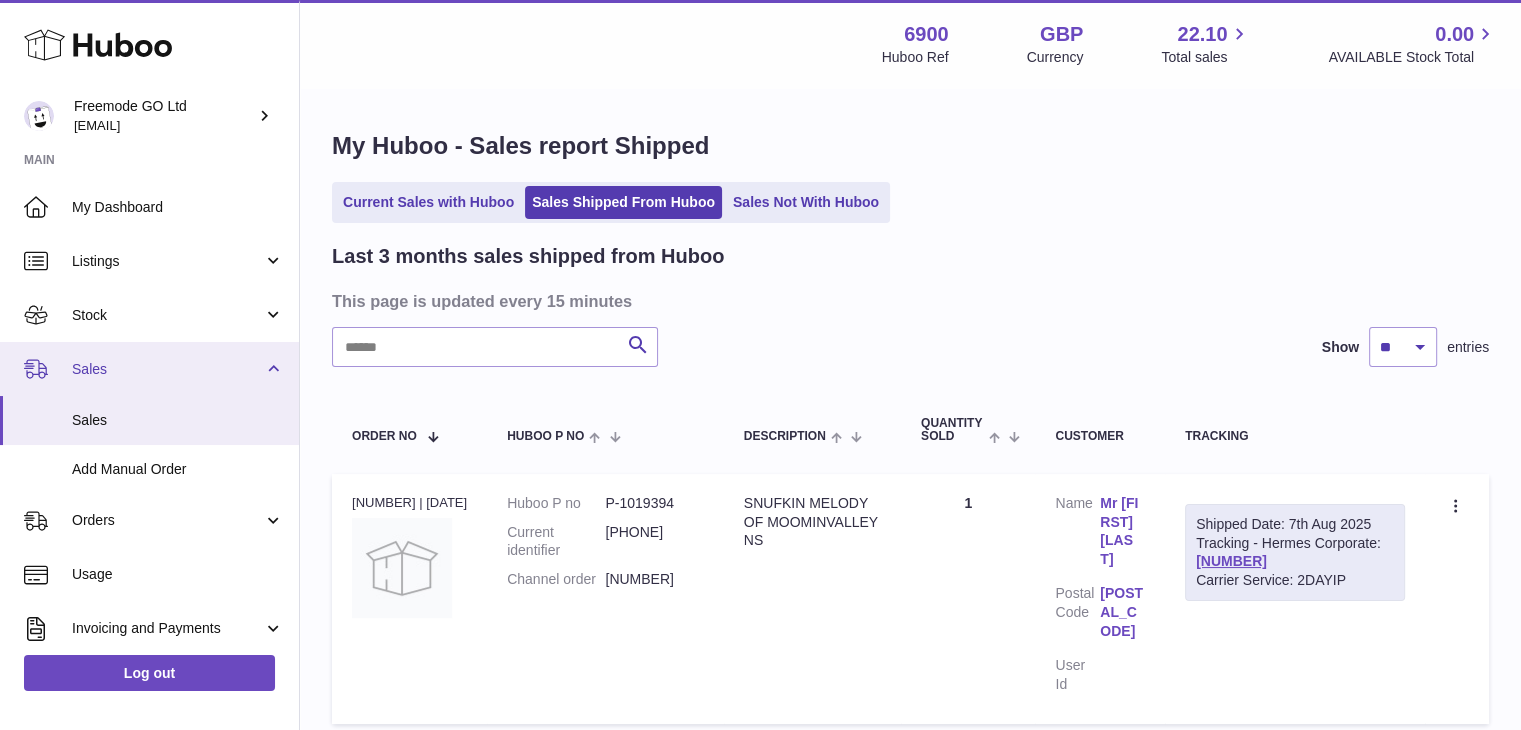 click on "Sales" at bounding box center [167, 369] 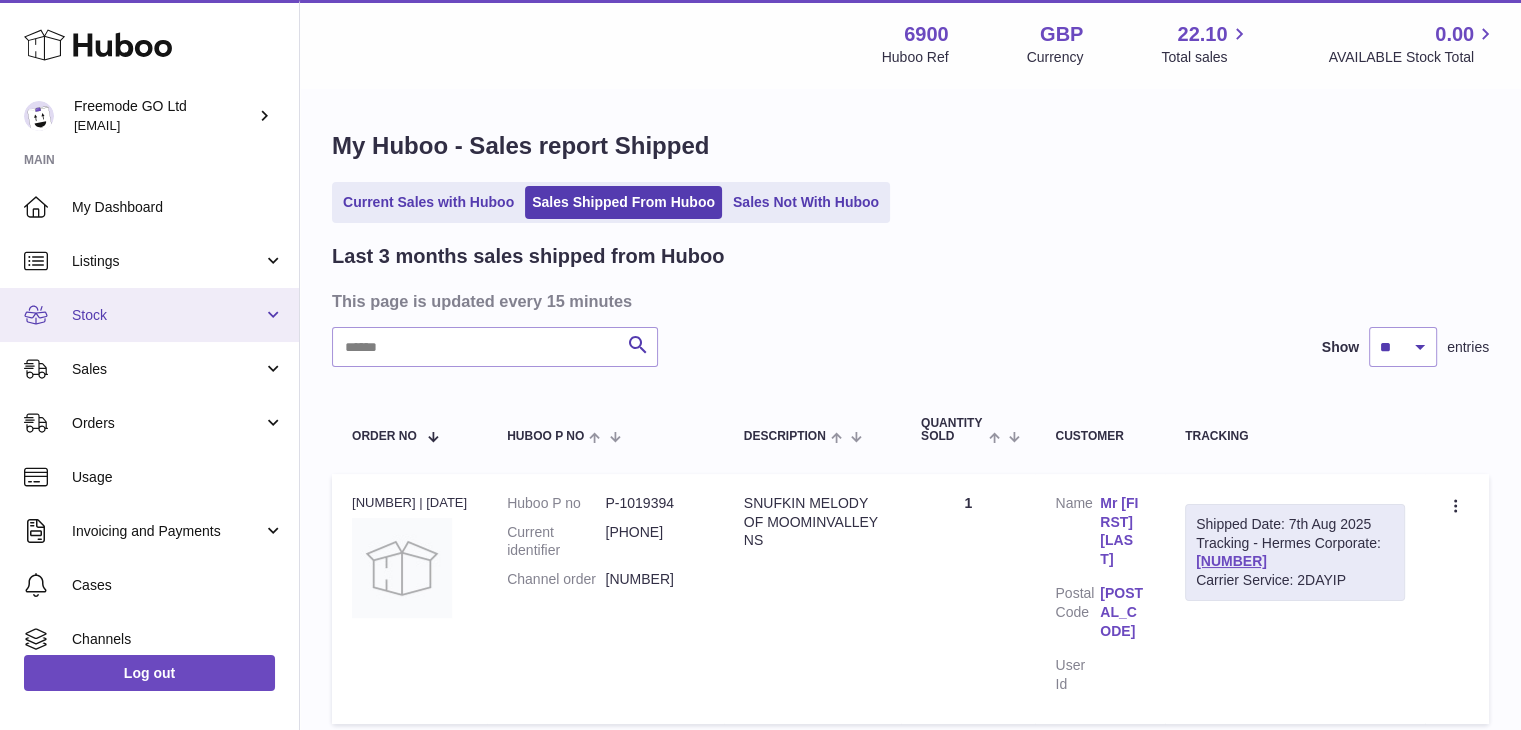 click on "Stock" at bounding box center (149, 315) 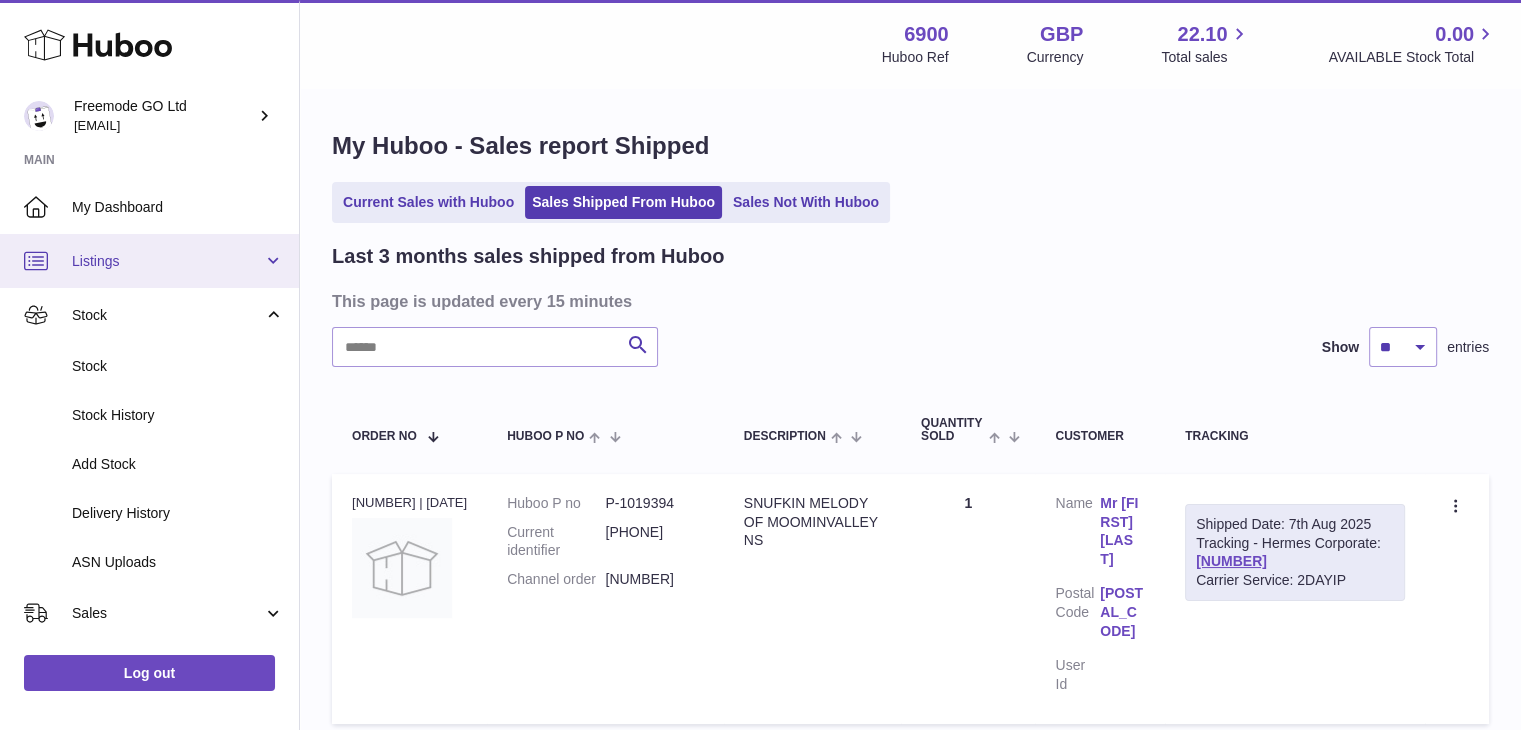 click on "Listings" at bounding box center [149, 261] 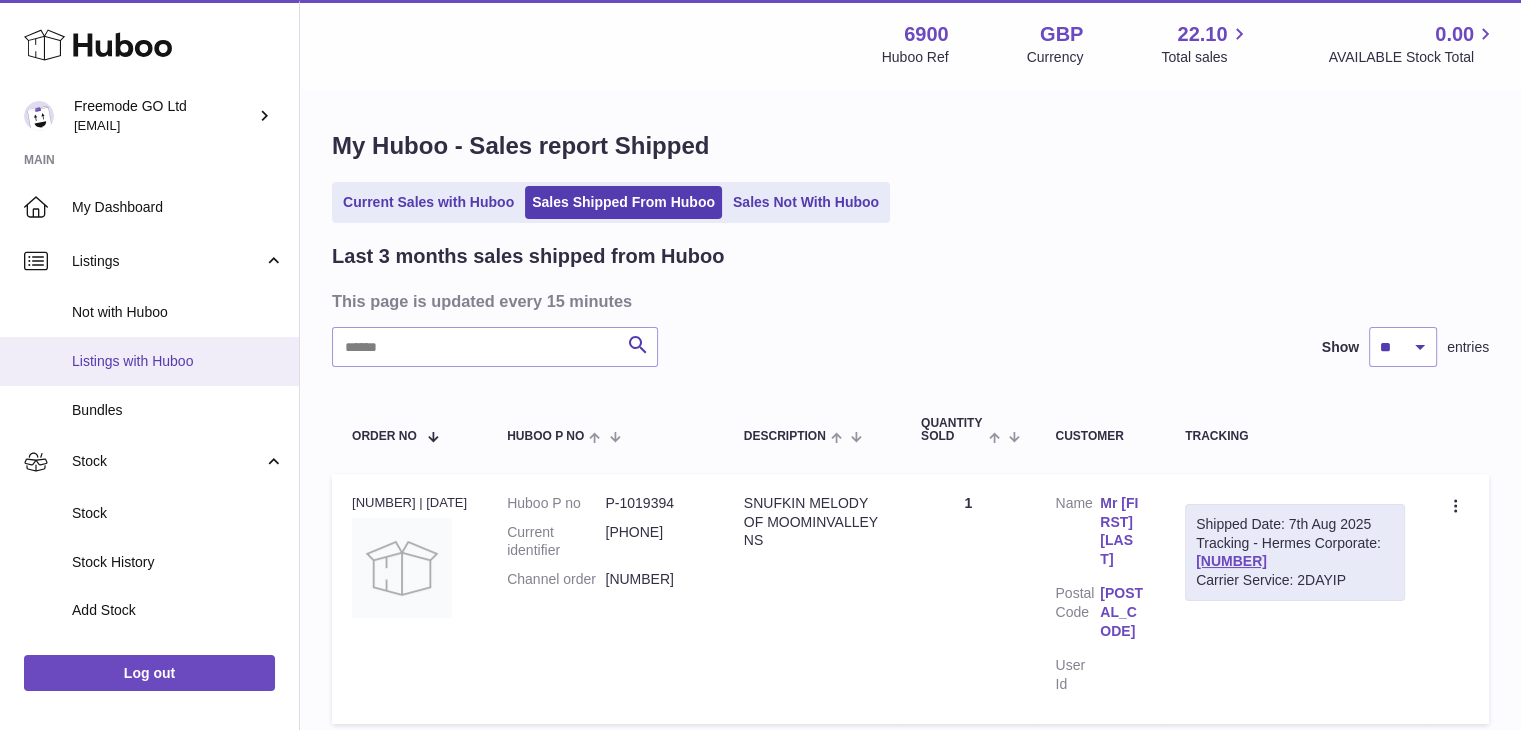 click on "Listings with Huboo" at bounding box center [178, 361] 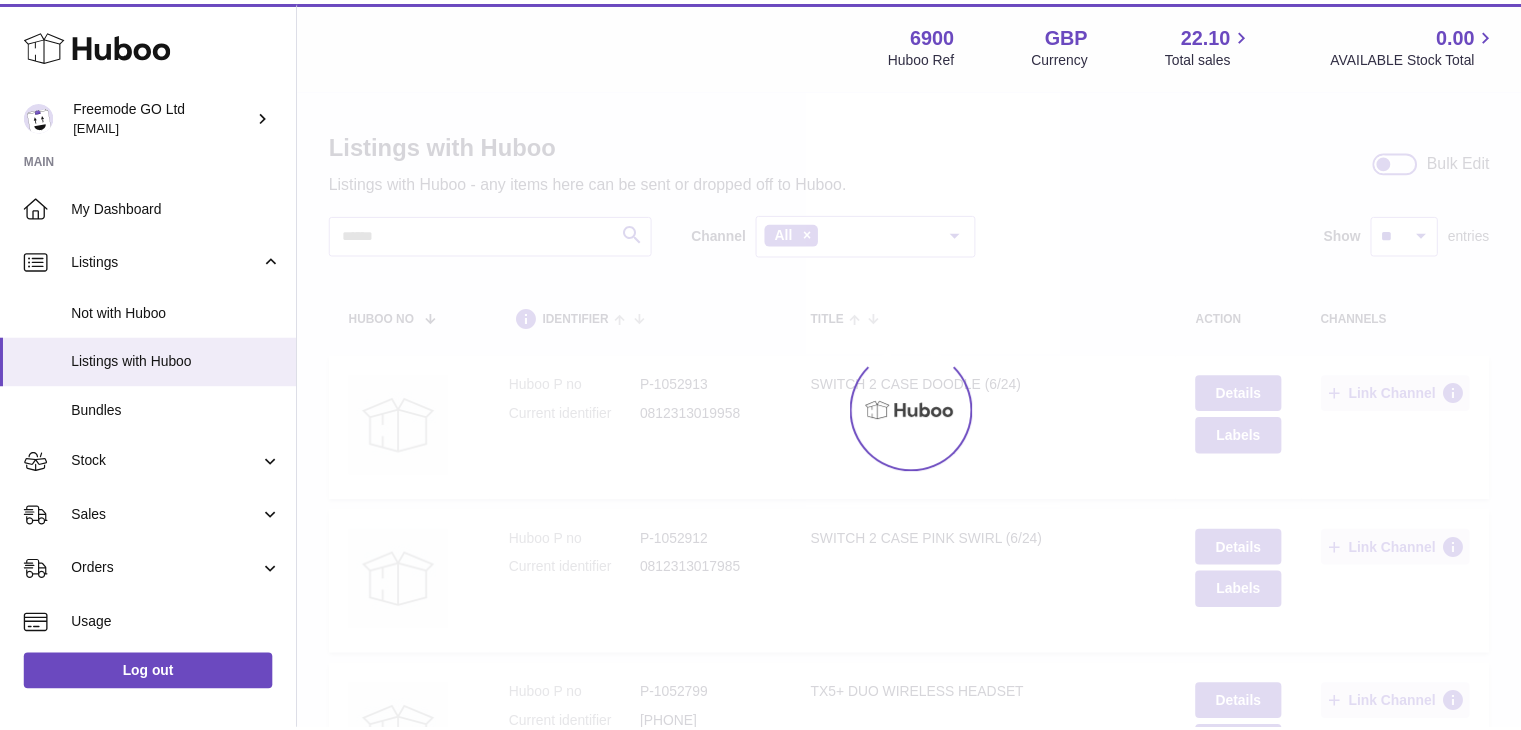 scroll, scrollTop: 0, scrollLeft: 0, axis: both 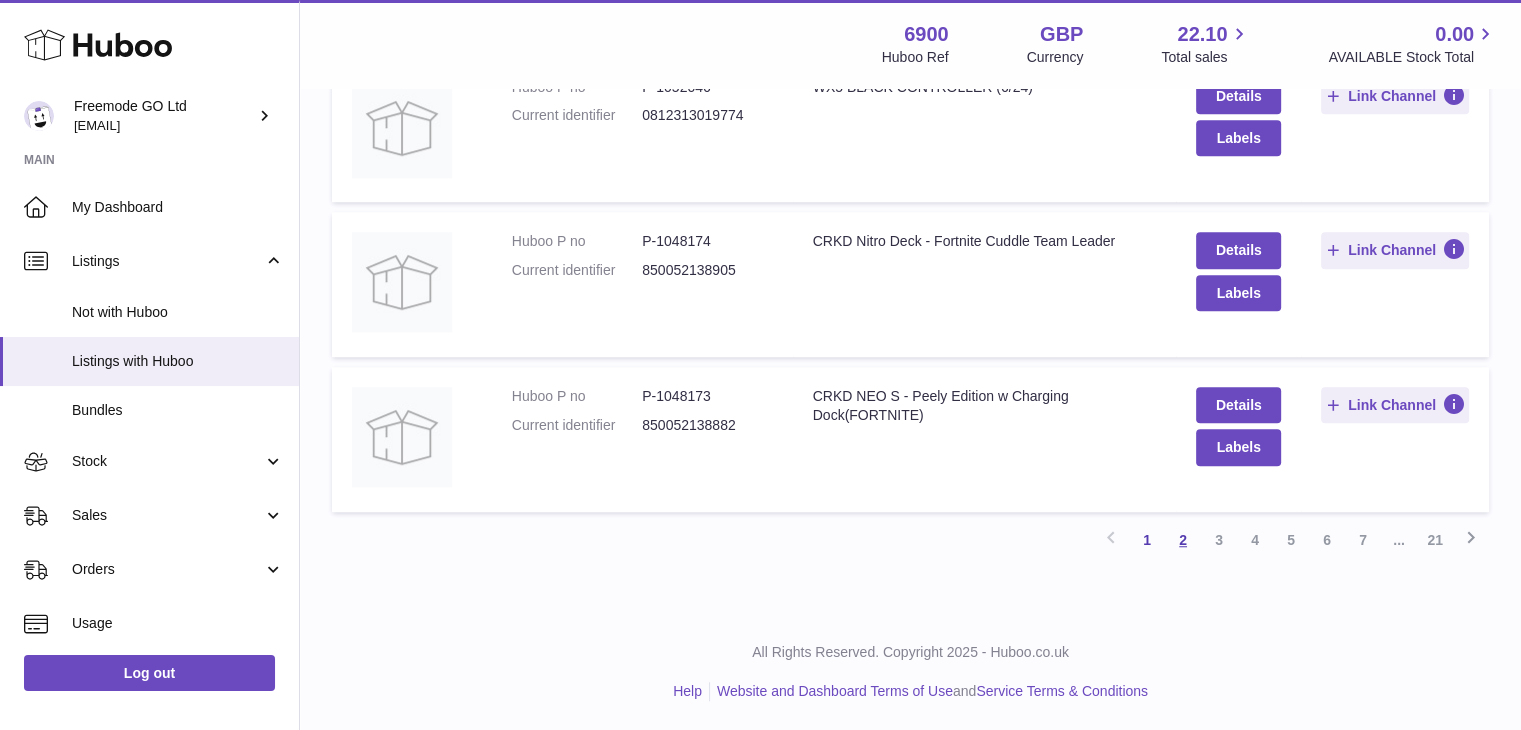 click on "2" at bounding box center (1183, 540) 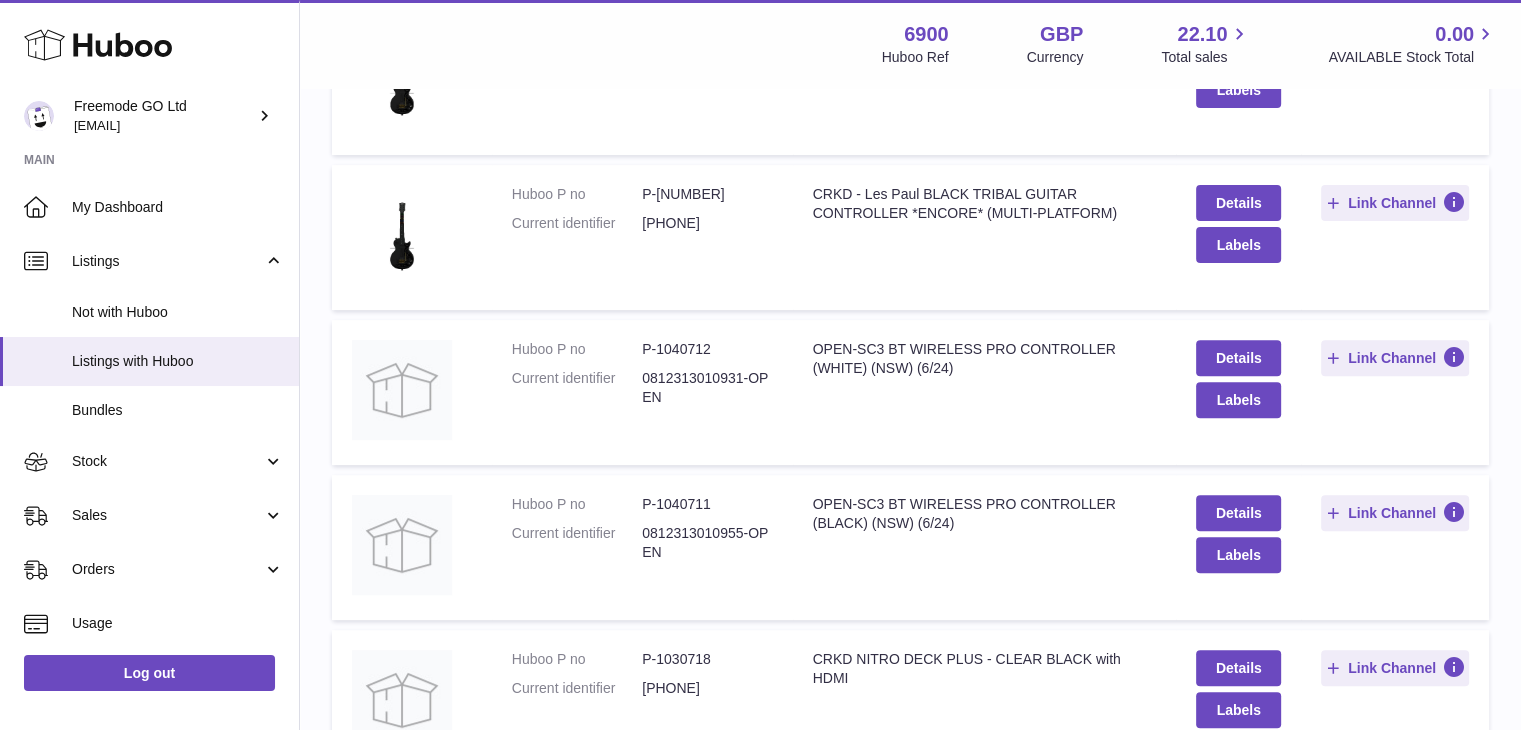 scroll, scrollTop: 0, scrollLeft: 0, axis: both 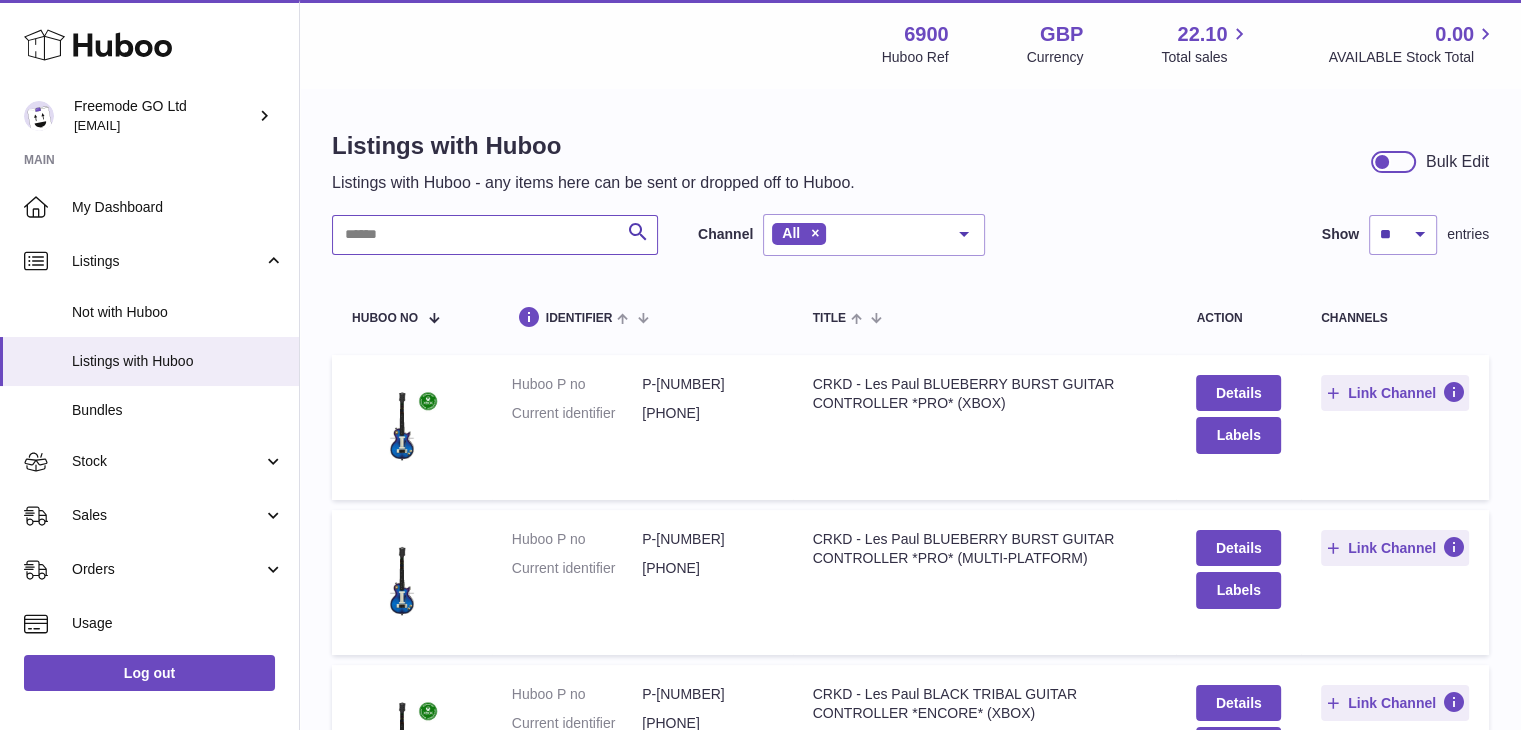 click at bounding box center [495, 235] 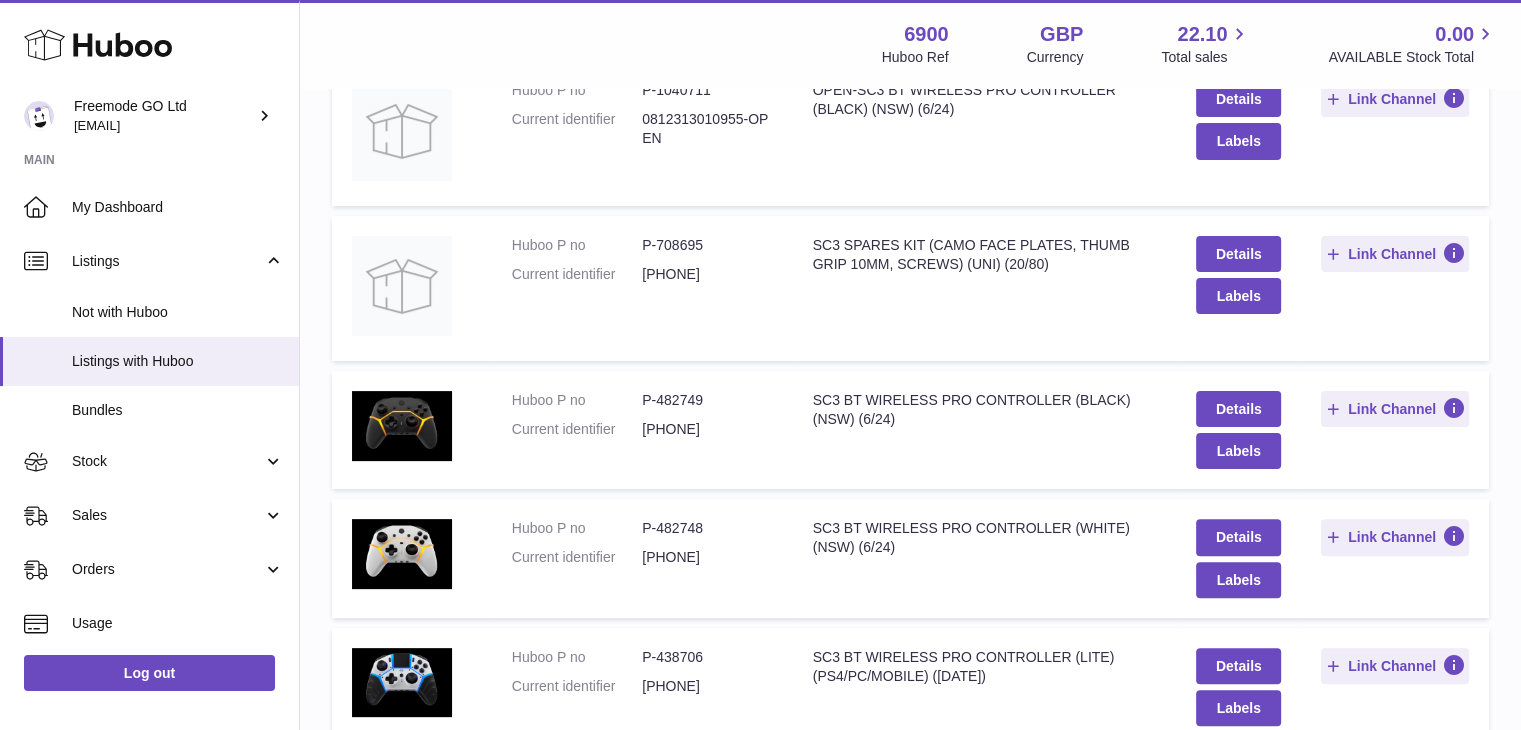 scroll, scrollTop: 306, scrollLeft: 0, axis: vertical 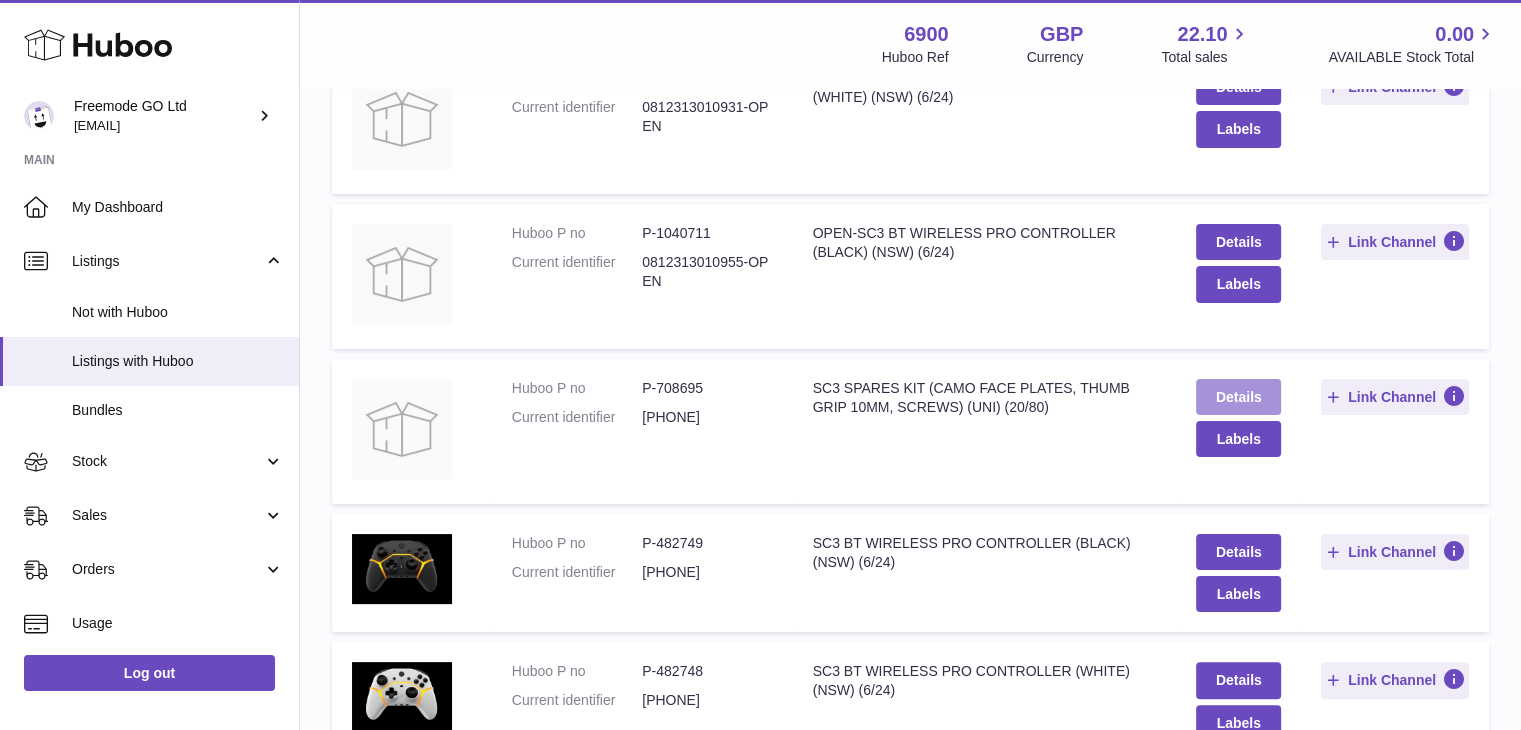 type on "***" 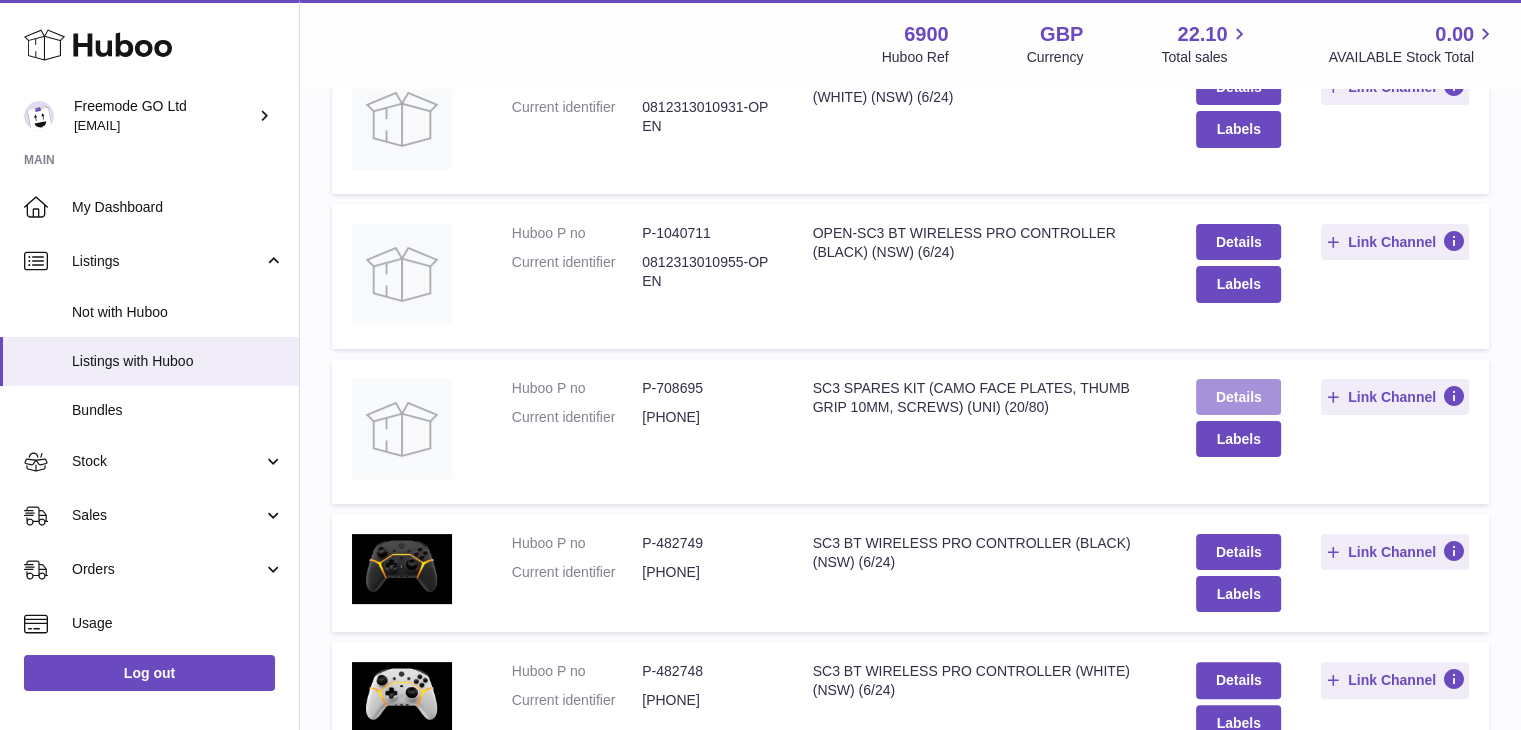 click on "Details" at bounding box center [1238, 397] 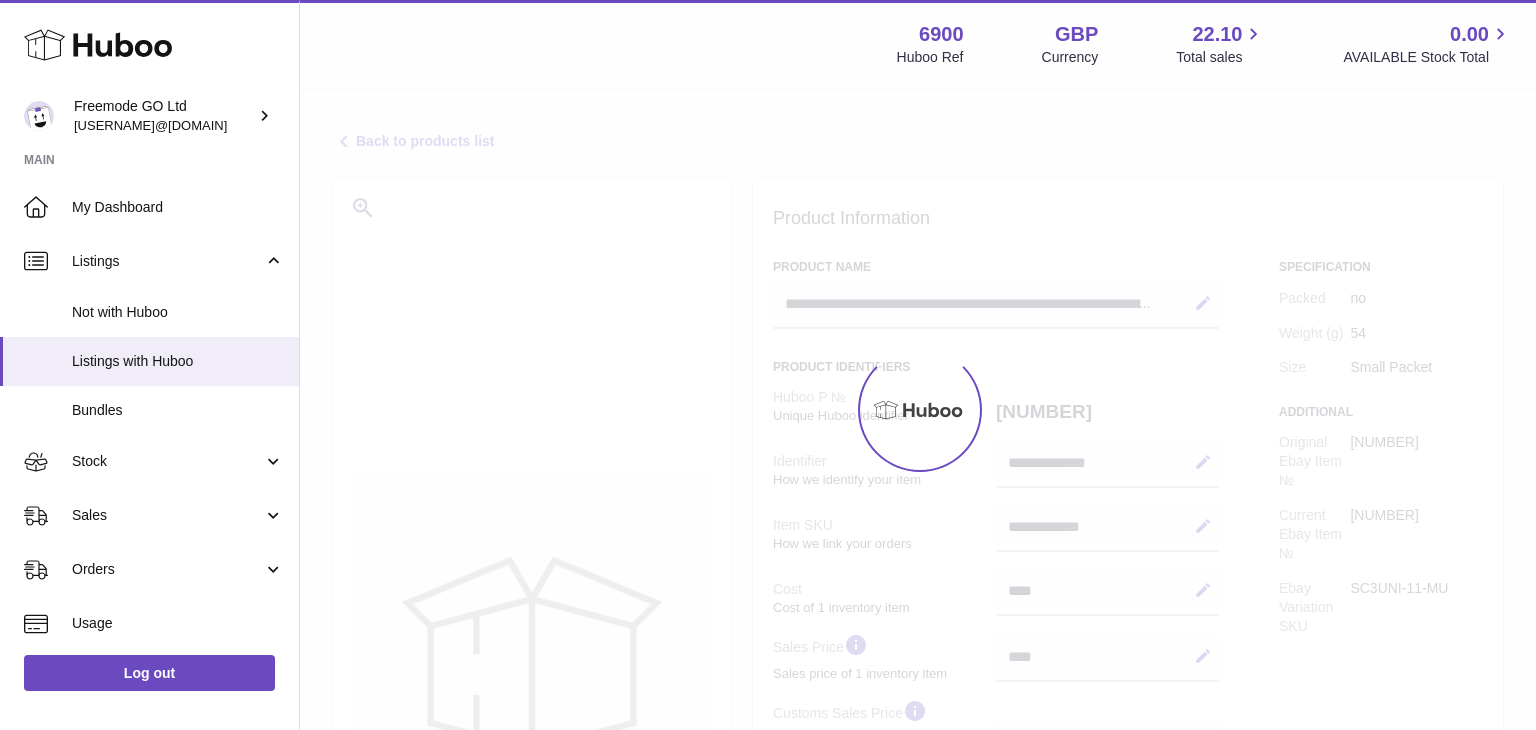 select on "**" 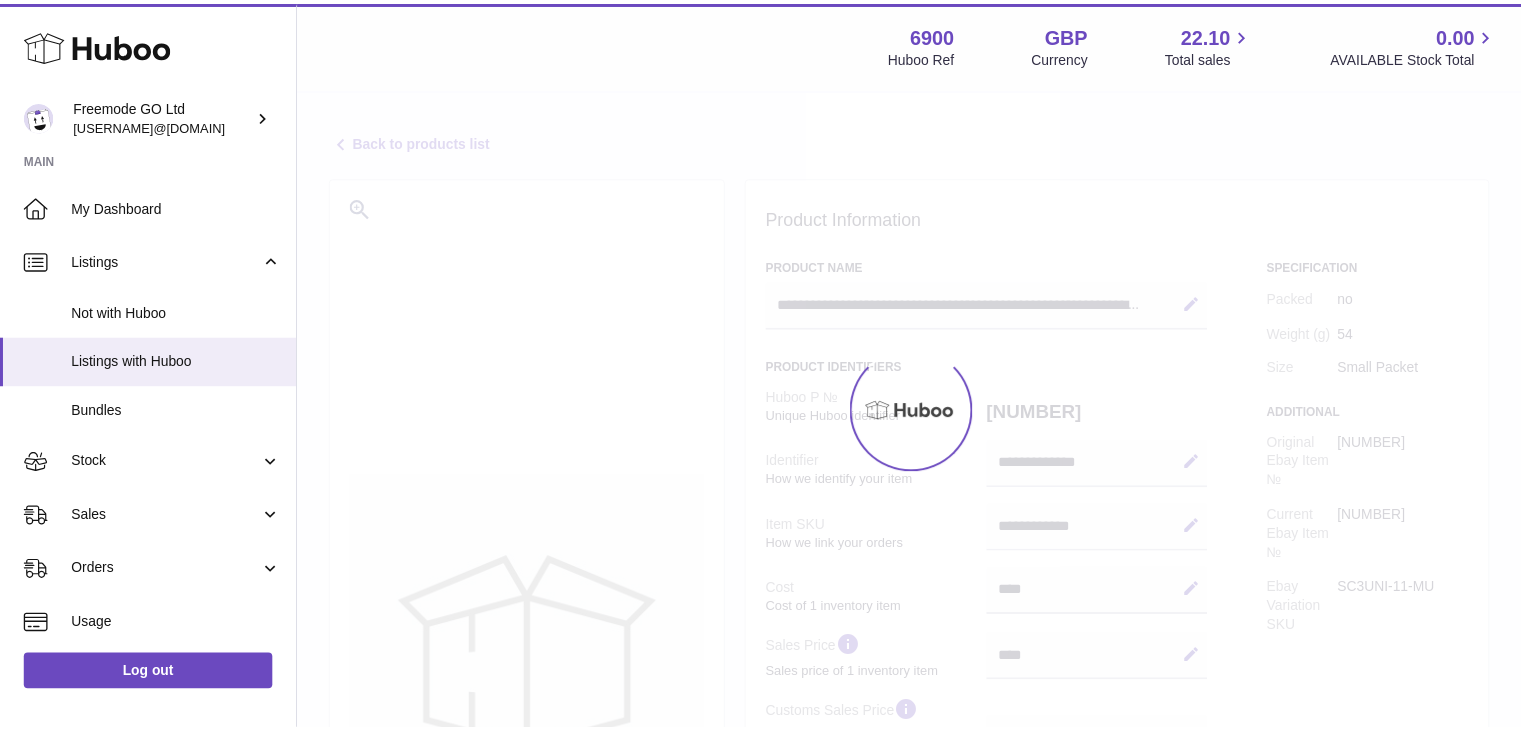 scroll, scrollTop: 0, scrollLeft: 0, axis: both 